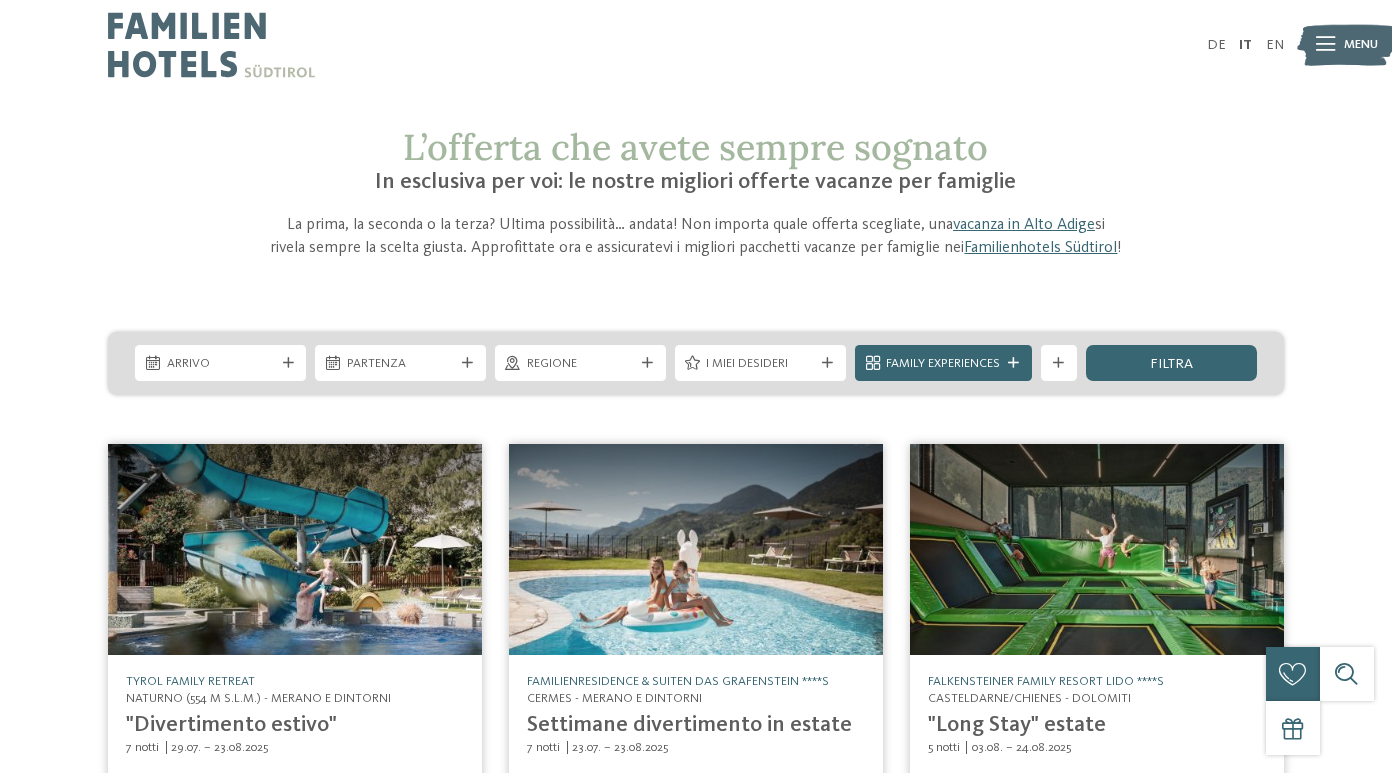 scroll, scrollTop: 0, scrollLeft: 0, axis: both 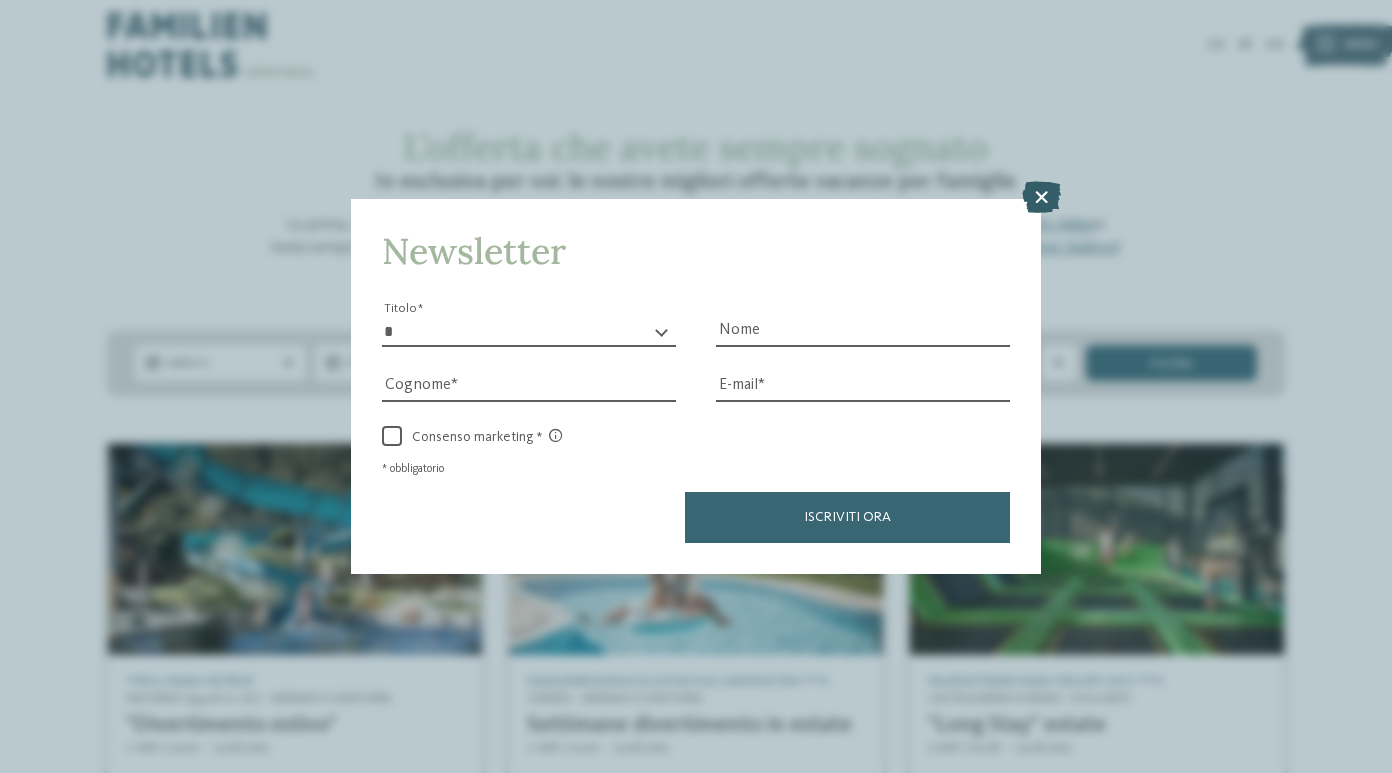 click at bounding box center [1041, 197] 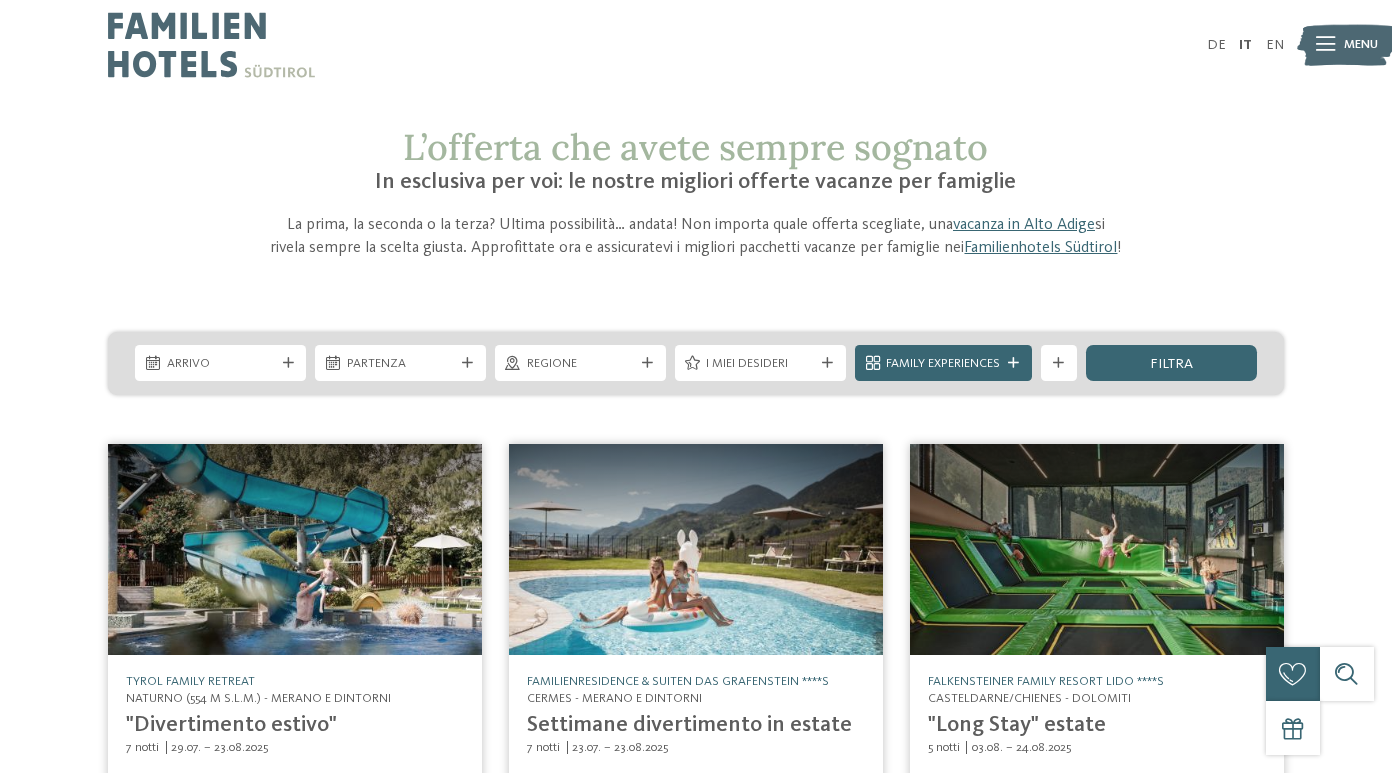 click on "Arrivo" at bounding box center (221, 364) 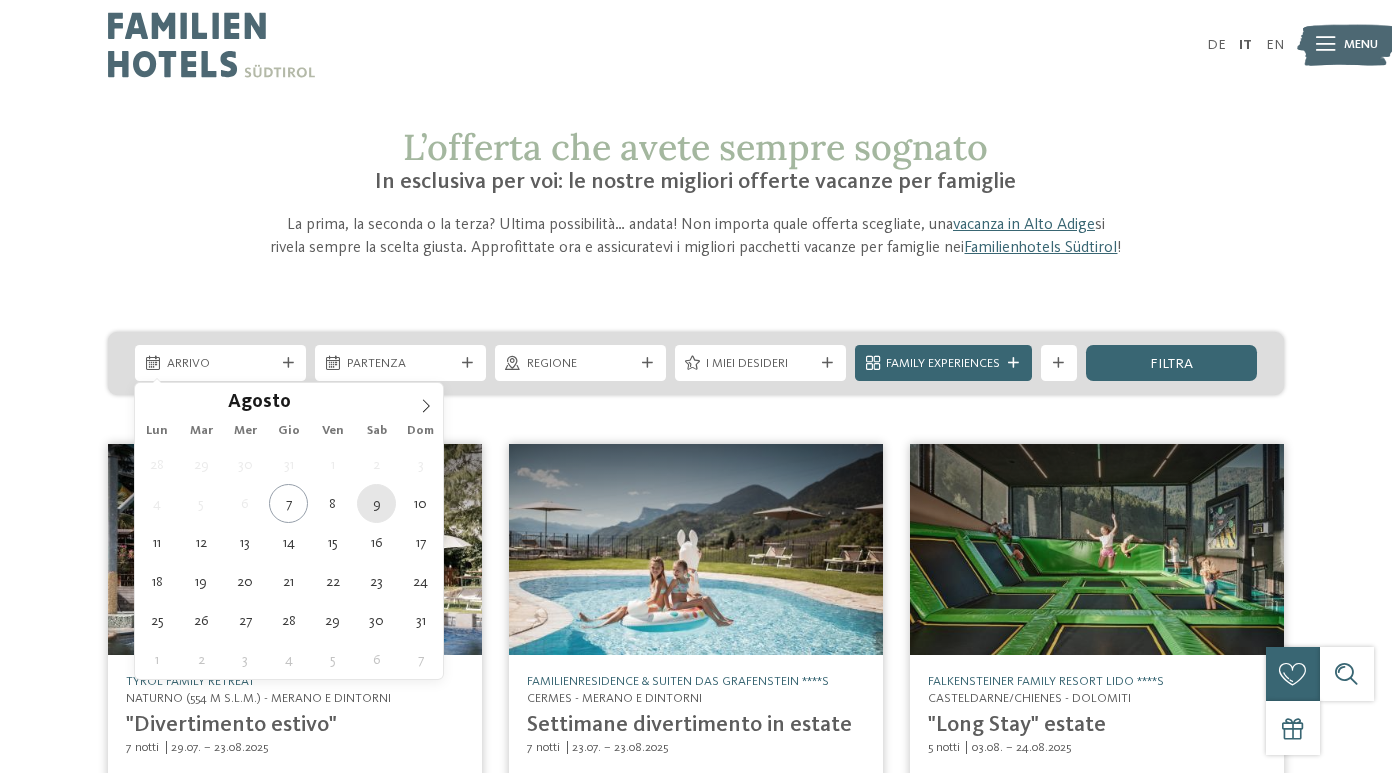type on "09.08.2025" 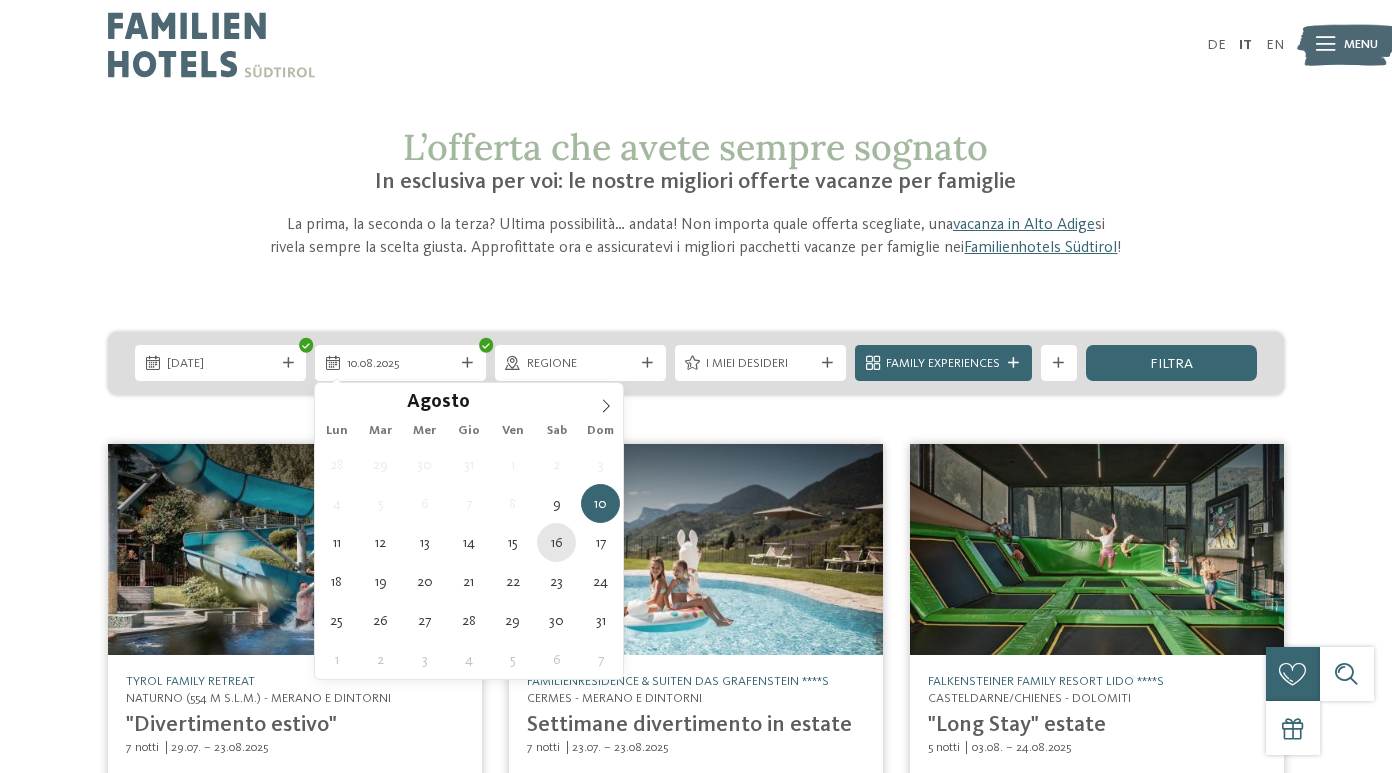 type on "16.08.2025" 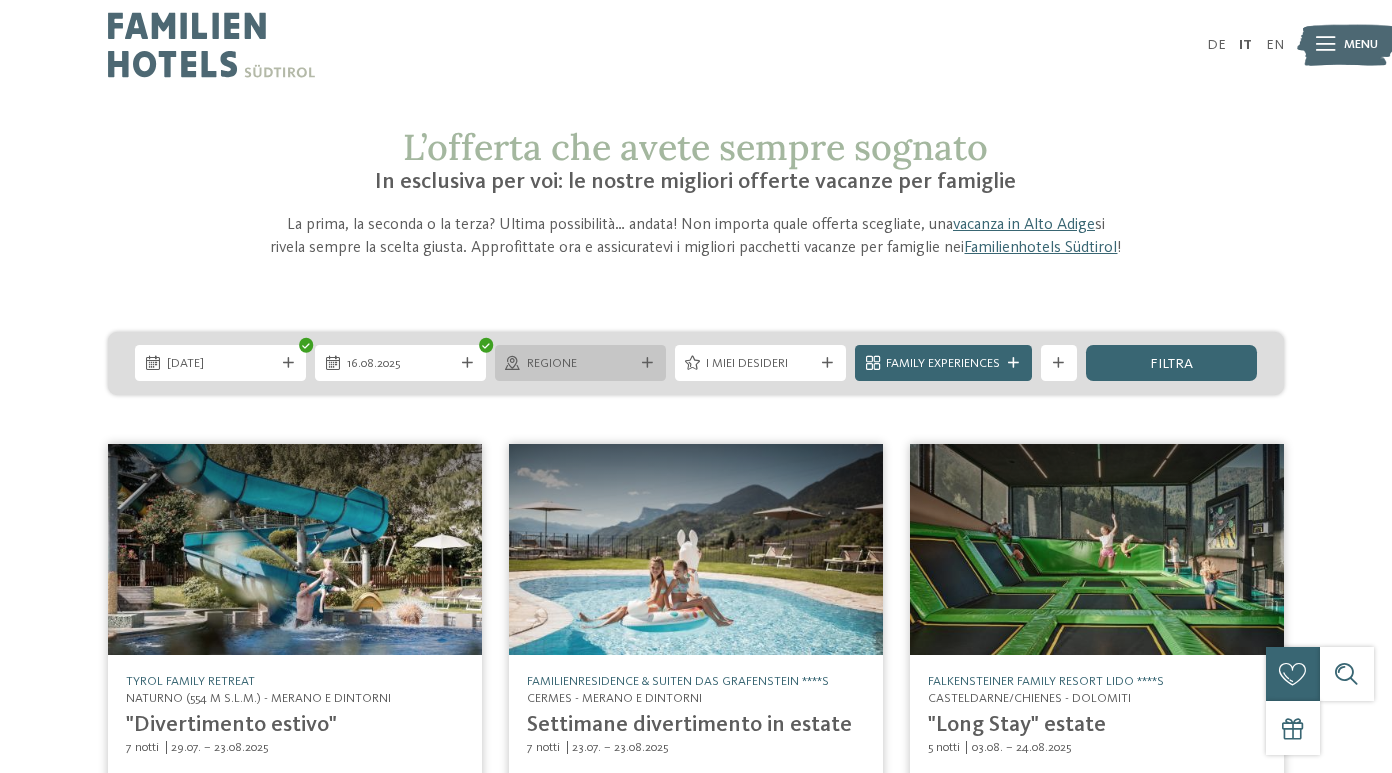 click on "Regione" at bounding box center (581, 364) 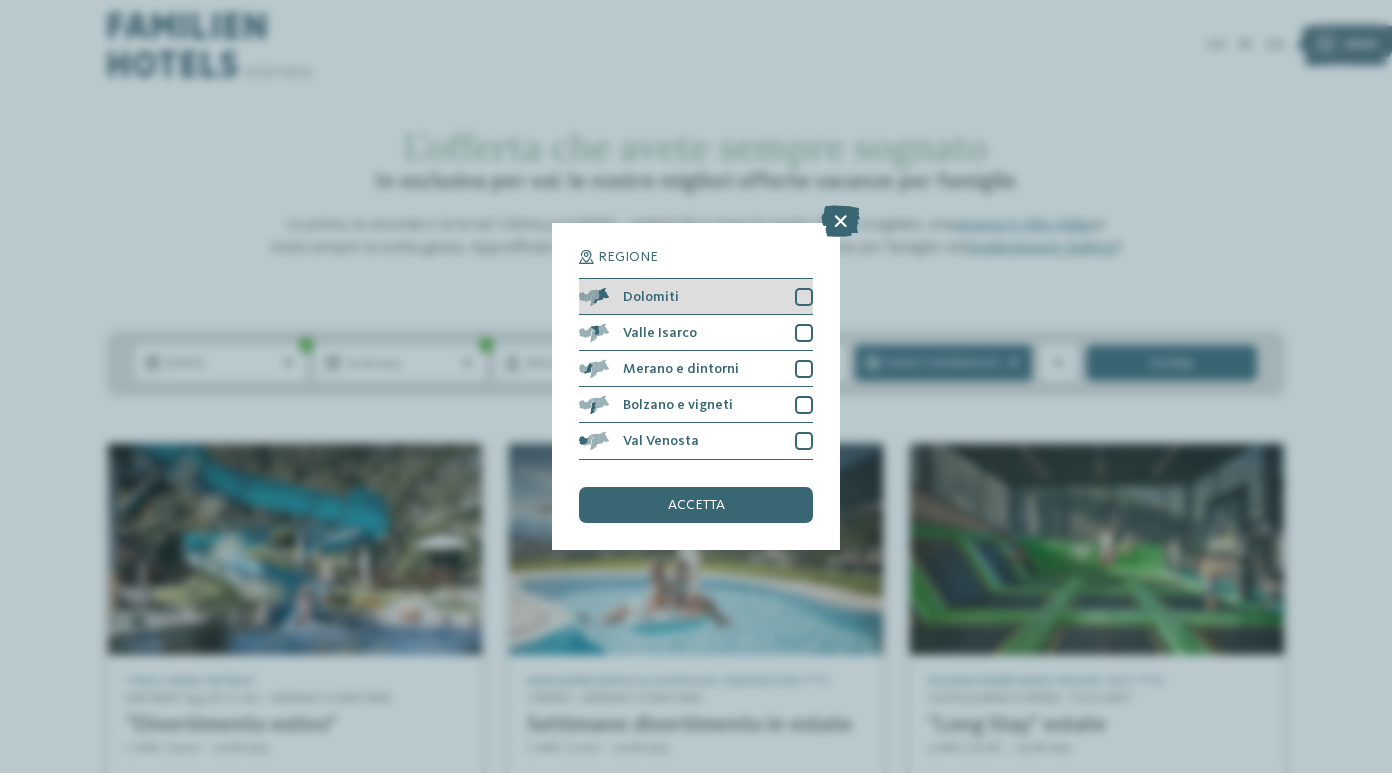 click on "Dolomiti" at bounding box center (696, 297) 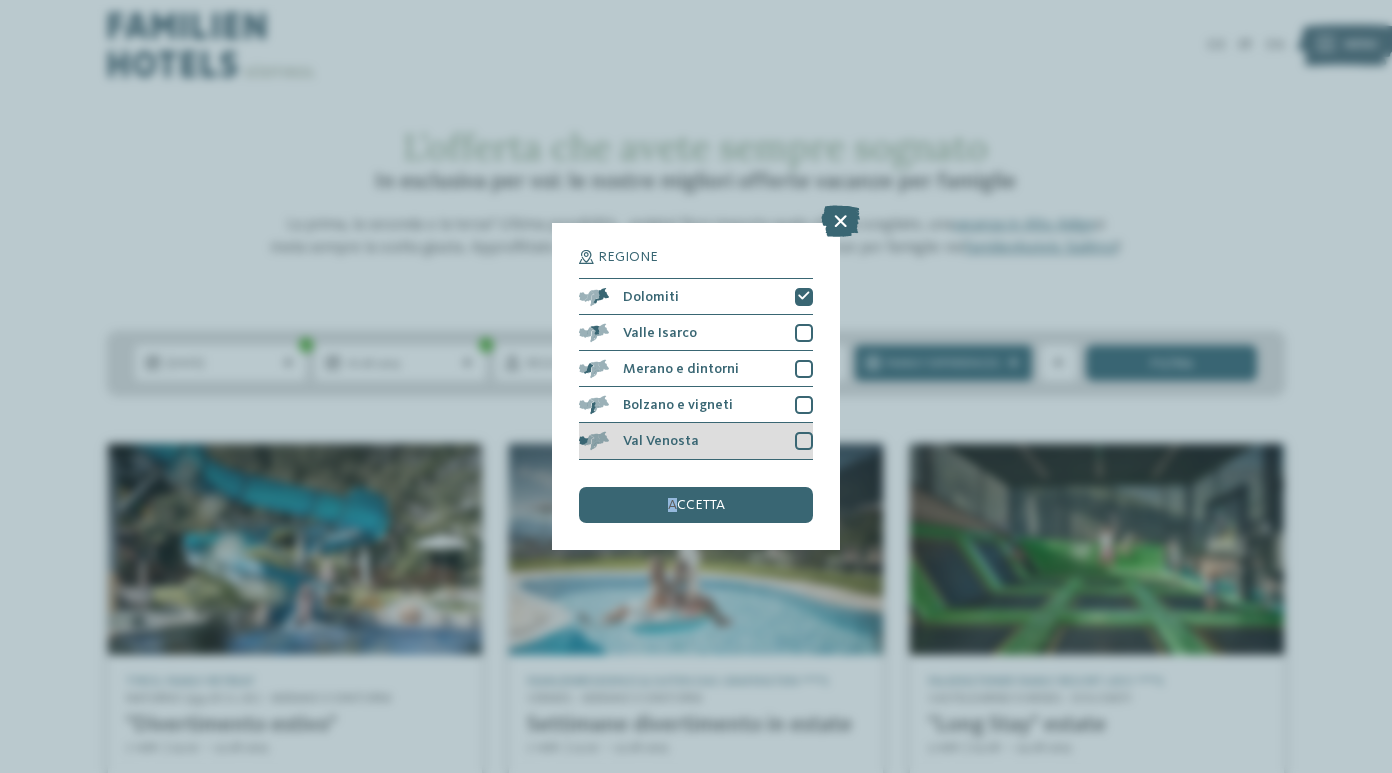 drag, startPoint x: 674, startPoint y: 503, endPoint x: 781, endPoint y: 445, distance: 121.70867 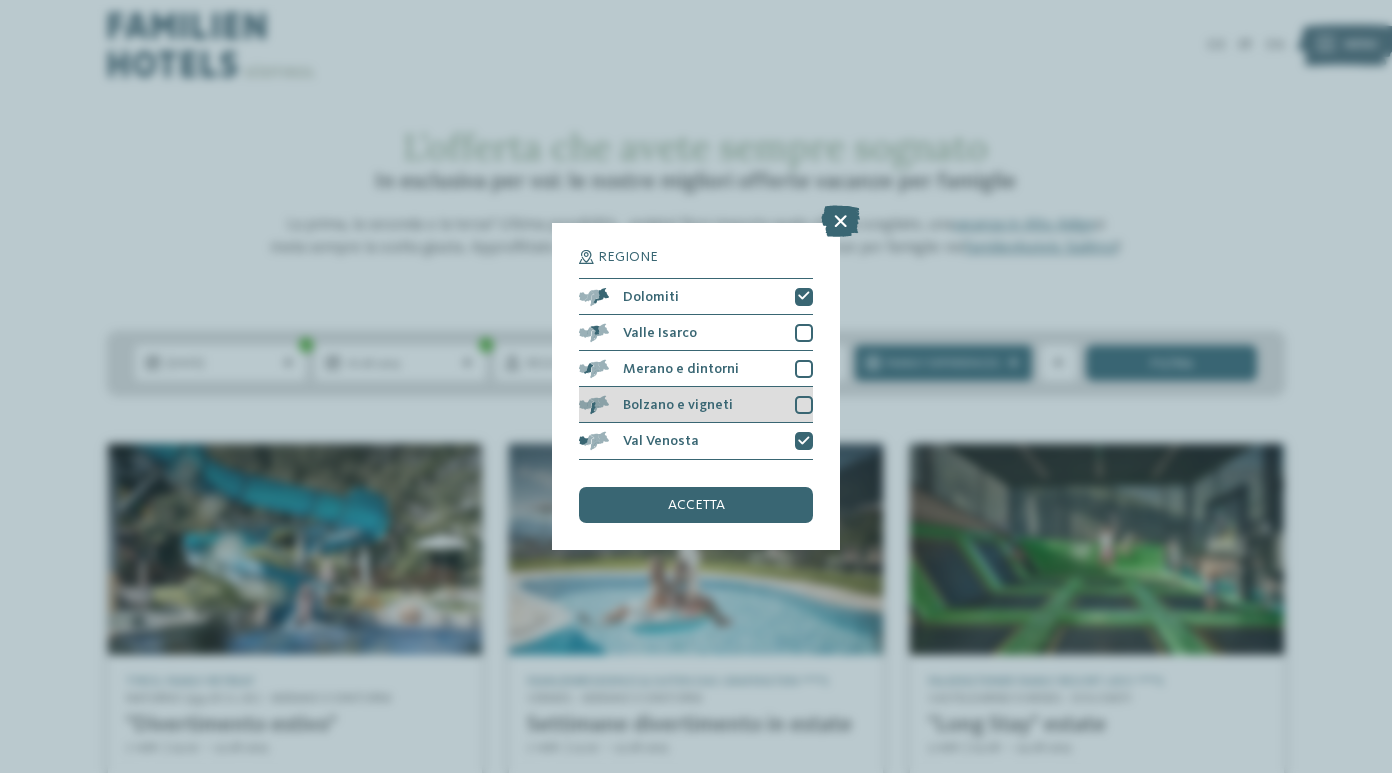 click at bounding box center [804, 405] 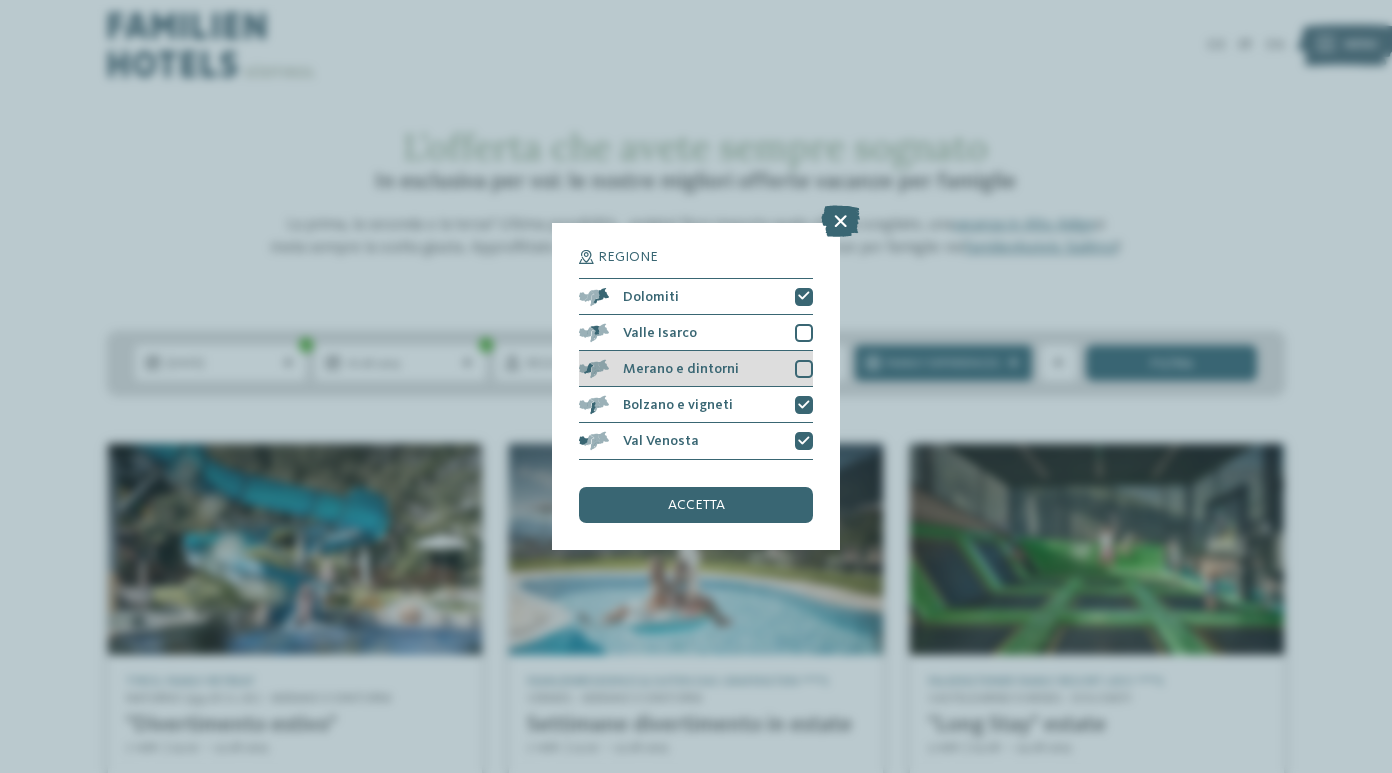 click at bounding box center (804, 369) 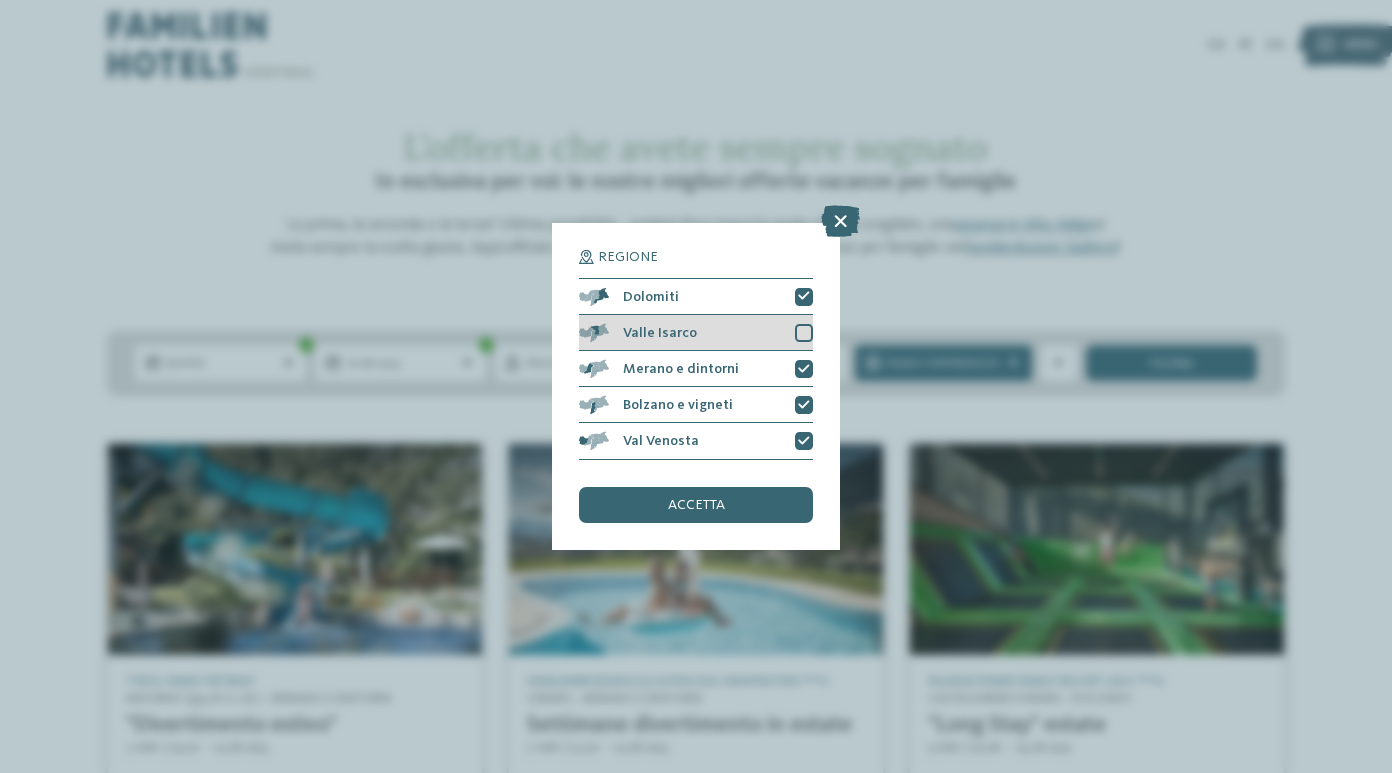 click on "Valle Isarco" at bounding box center (696, 333) 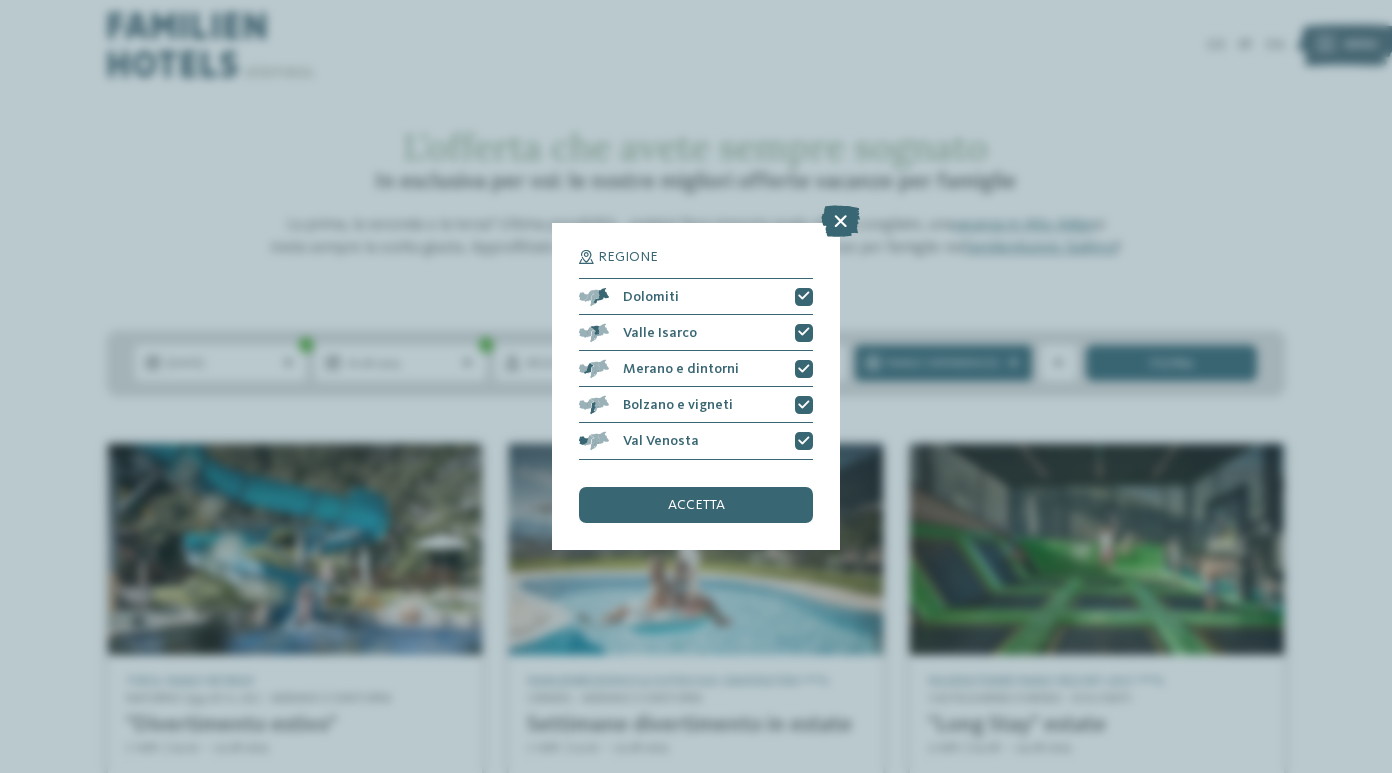 click on "accetta" at bounding box center [696, 505] 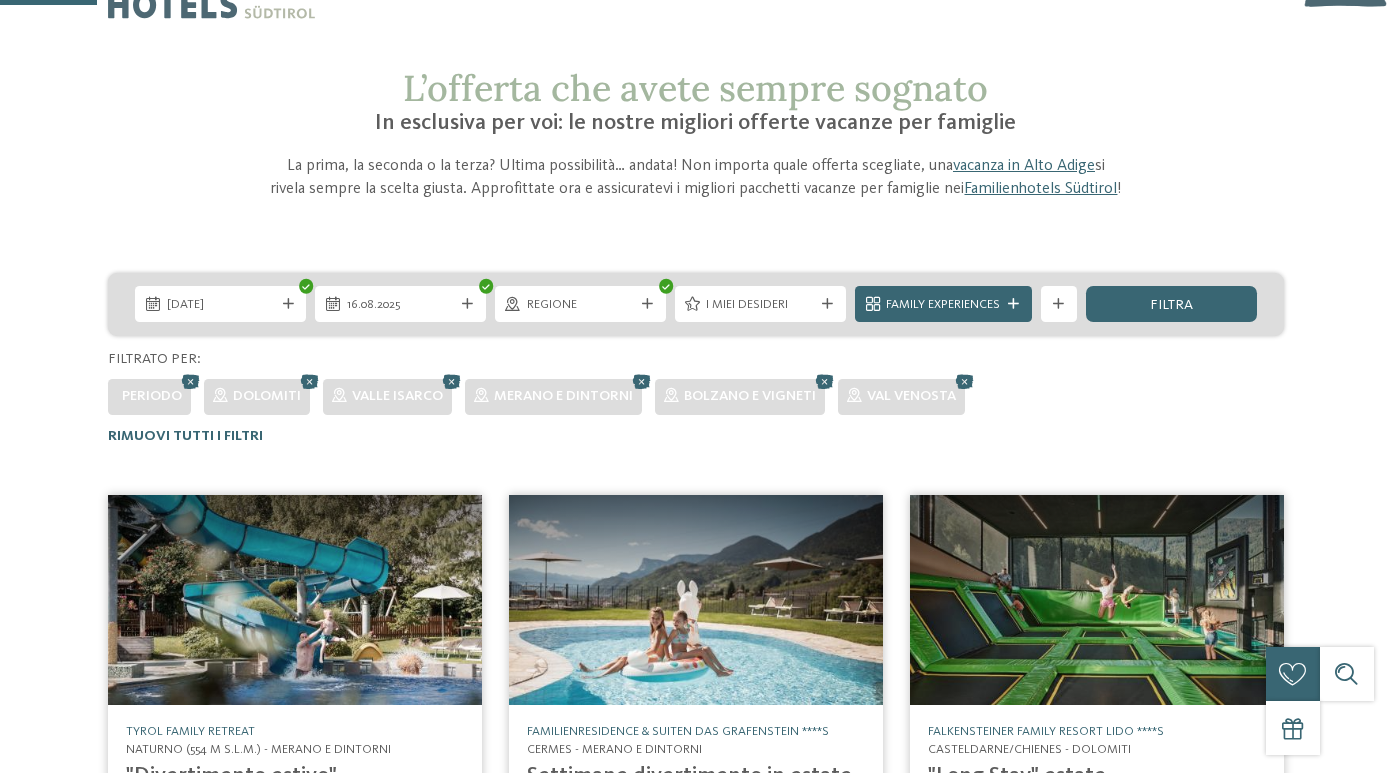 scroll, scrollTop: 0, scrollLeft: 0, axis: both 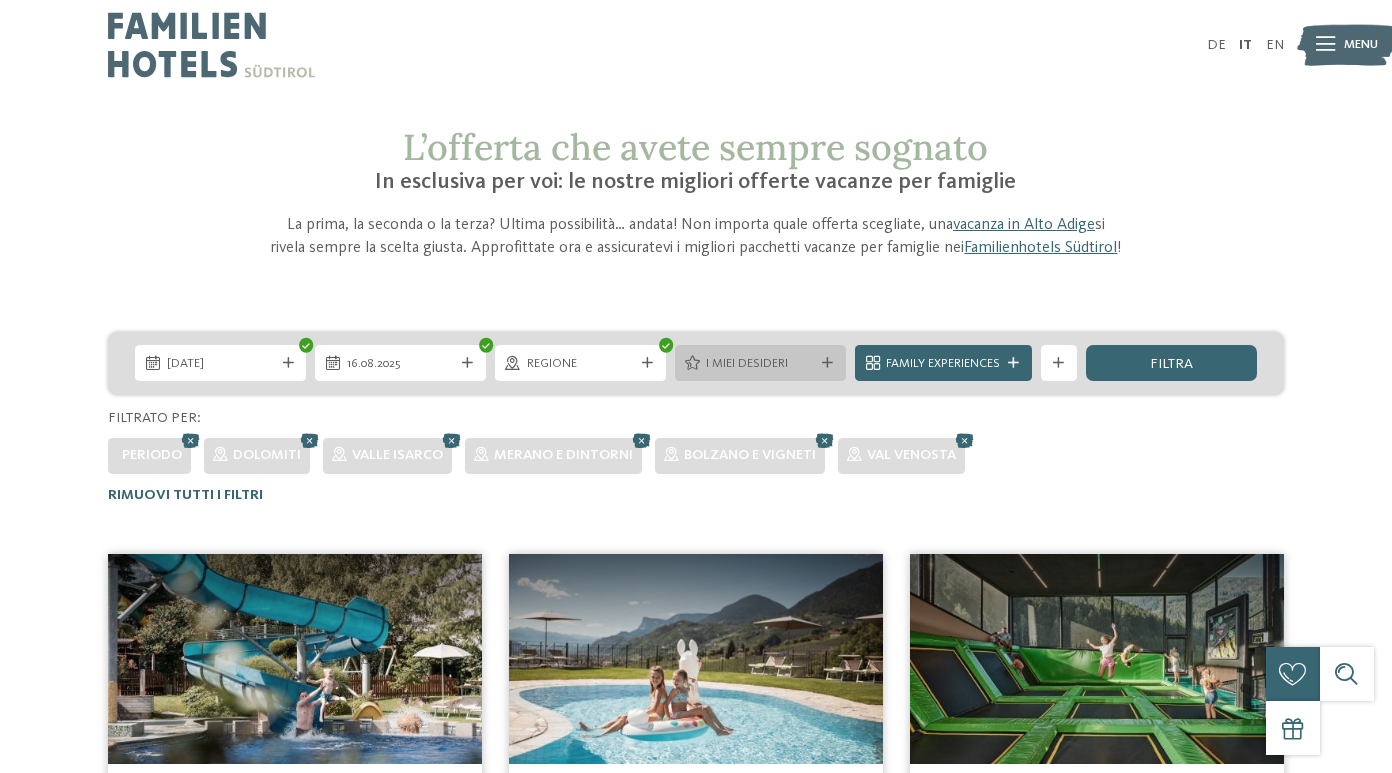 click on "I miei desideri" at bounding box center [760, 364] 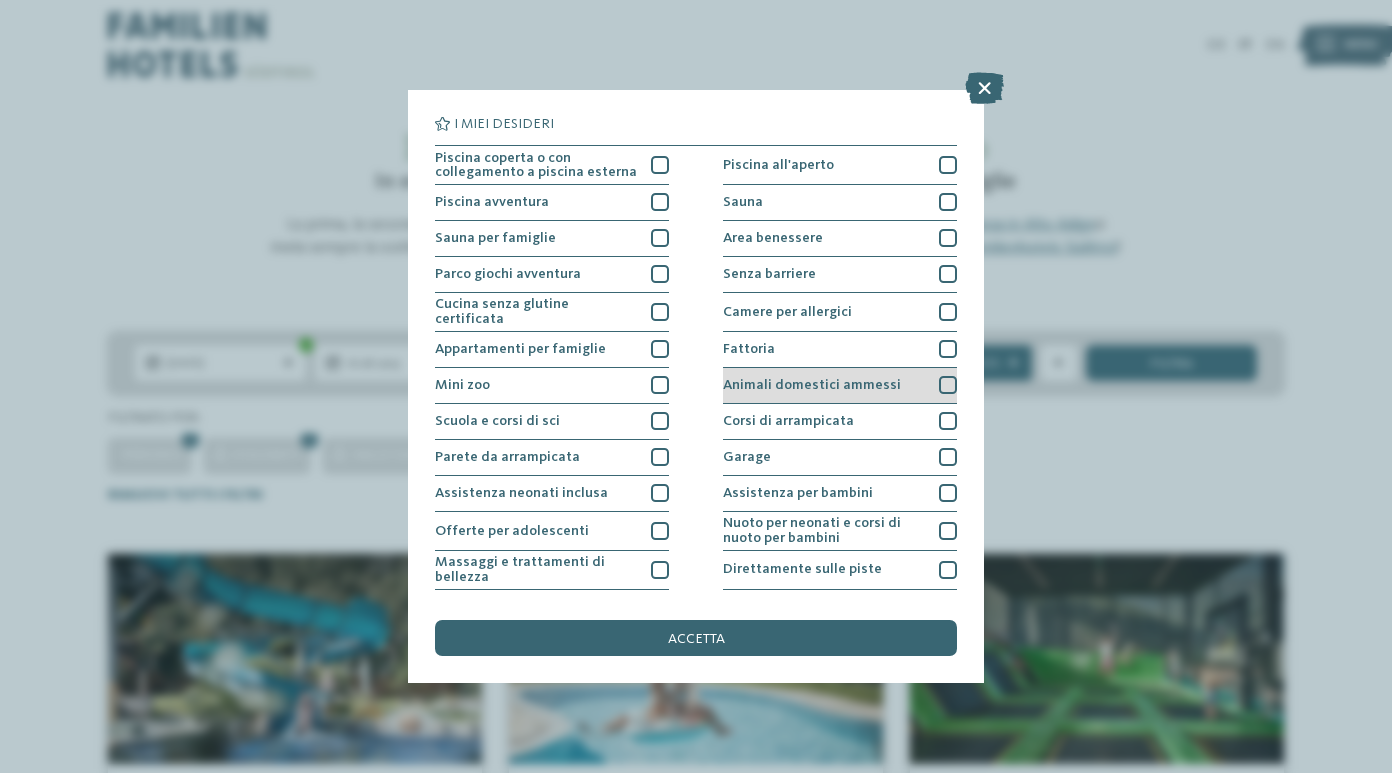 click on "Animali domestici ammessi" at bounding box center (840, 386) 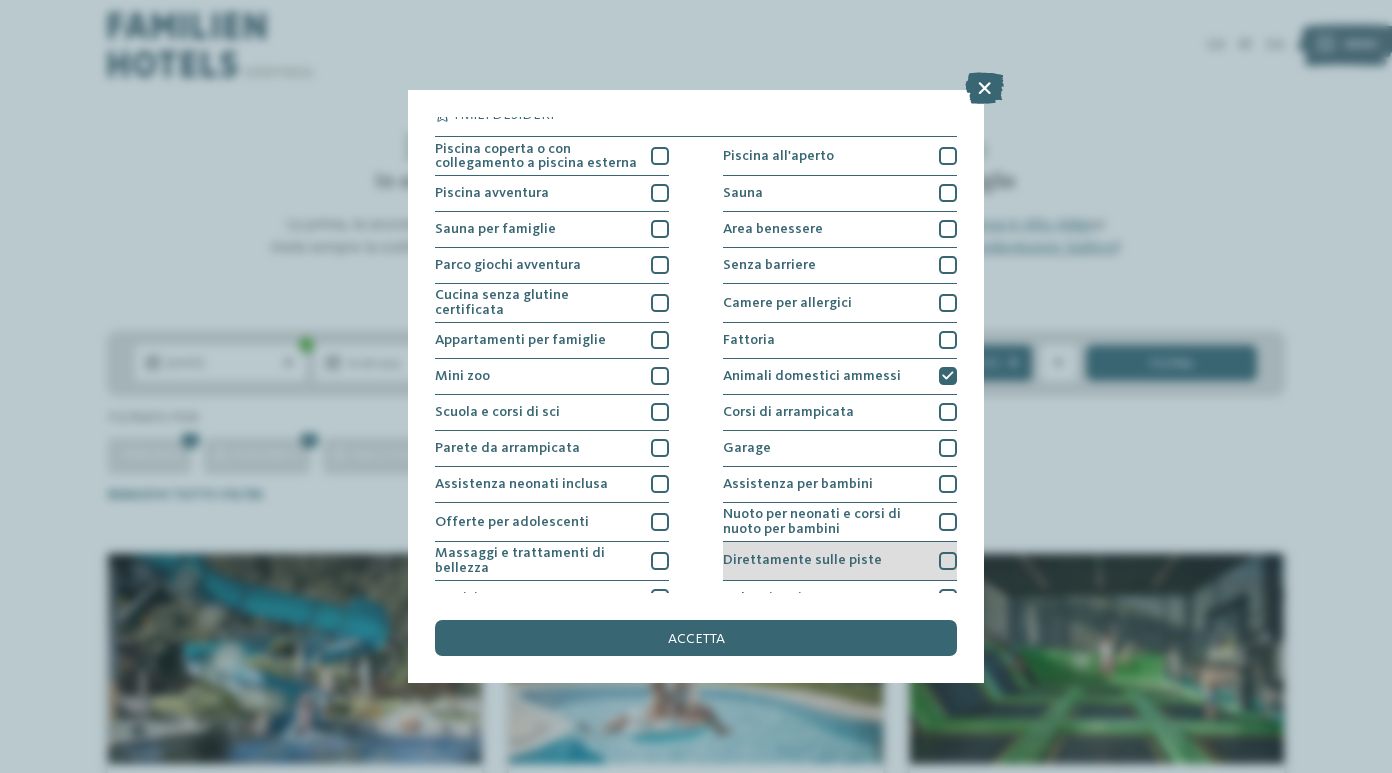 scroll, scrollTop: 0, scrollLeft: 0, axis: both 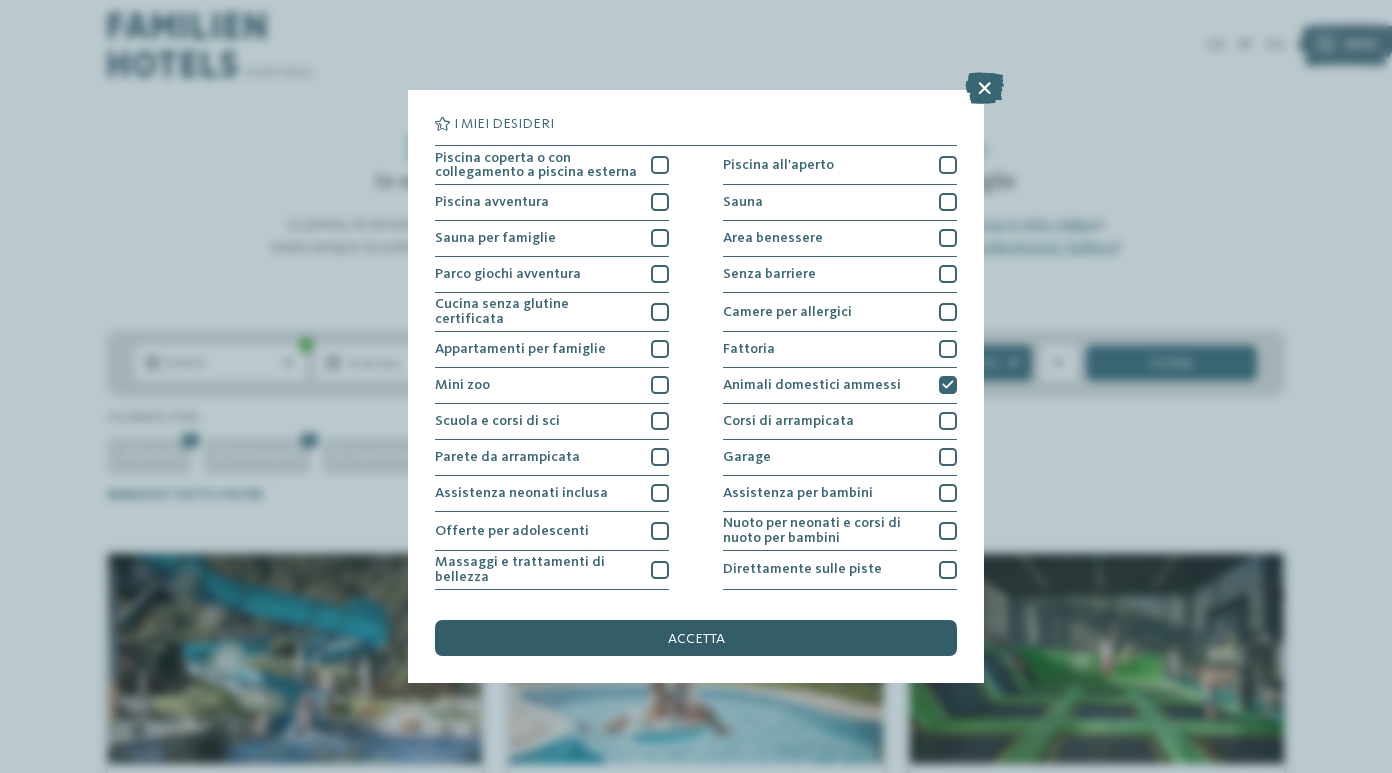 click on "accetta" at bounding box center (696, 639) 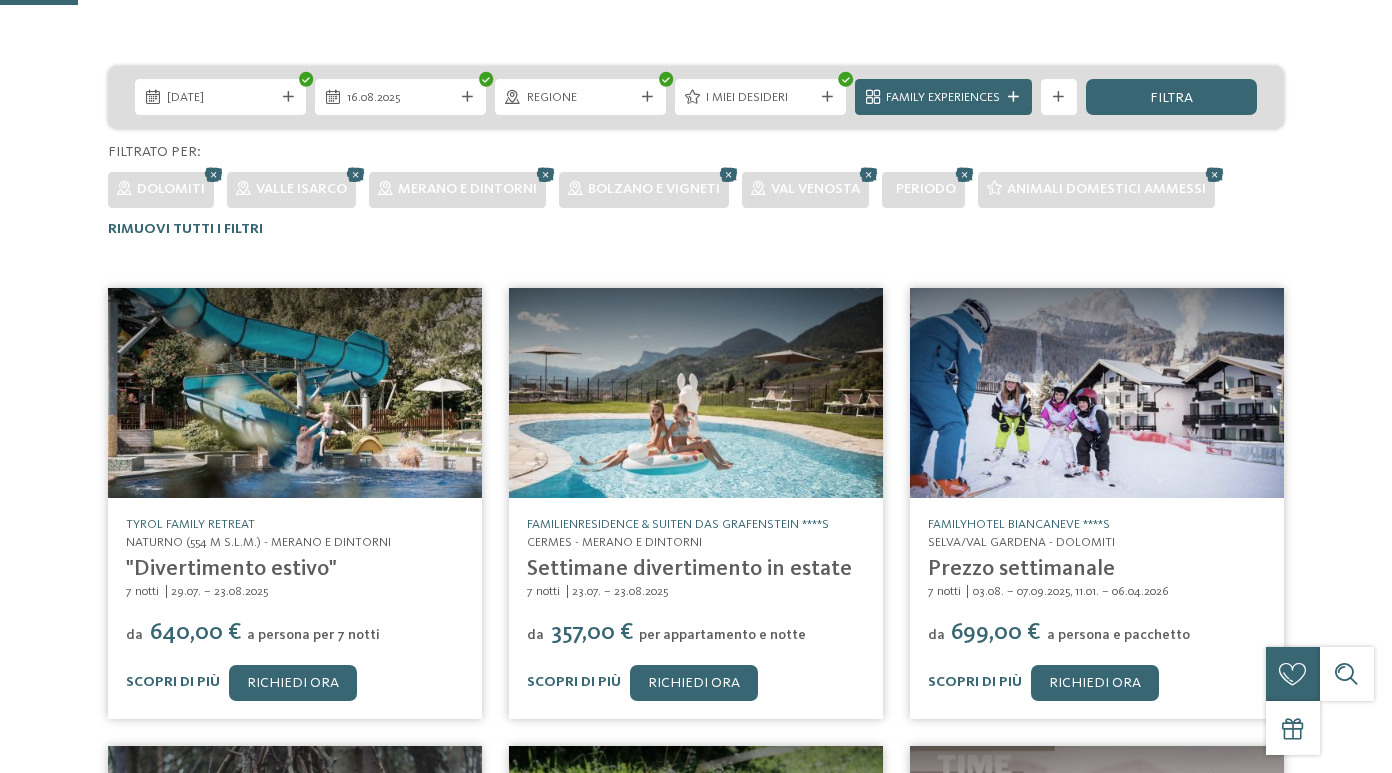 scroll, scrollTop: 0, scrollLeft: 0, axis: both 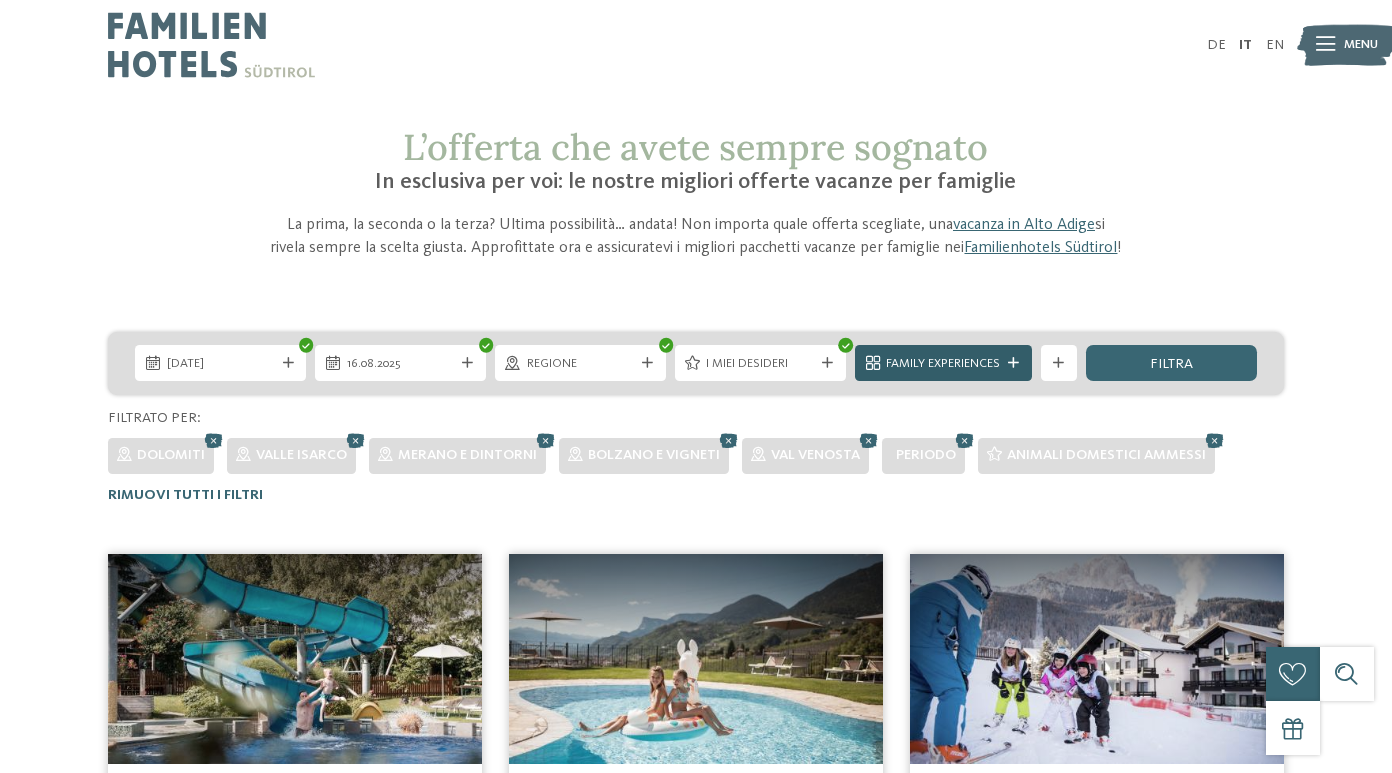 click on "Family Experiences" at bounding box center (943, 363) 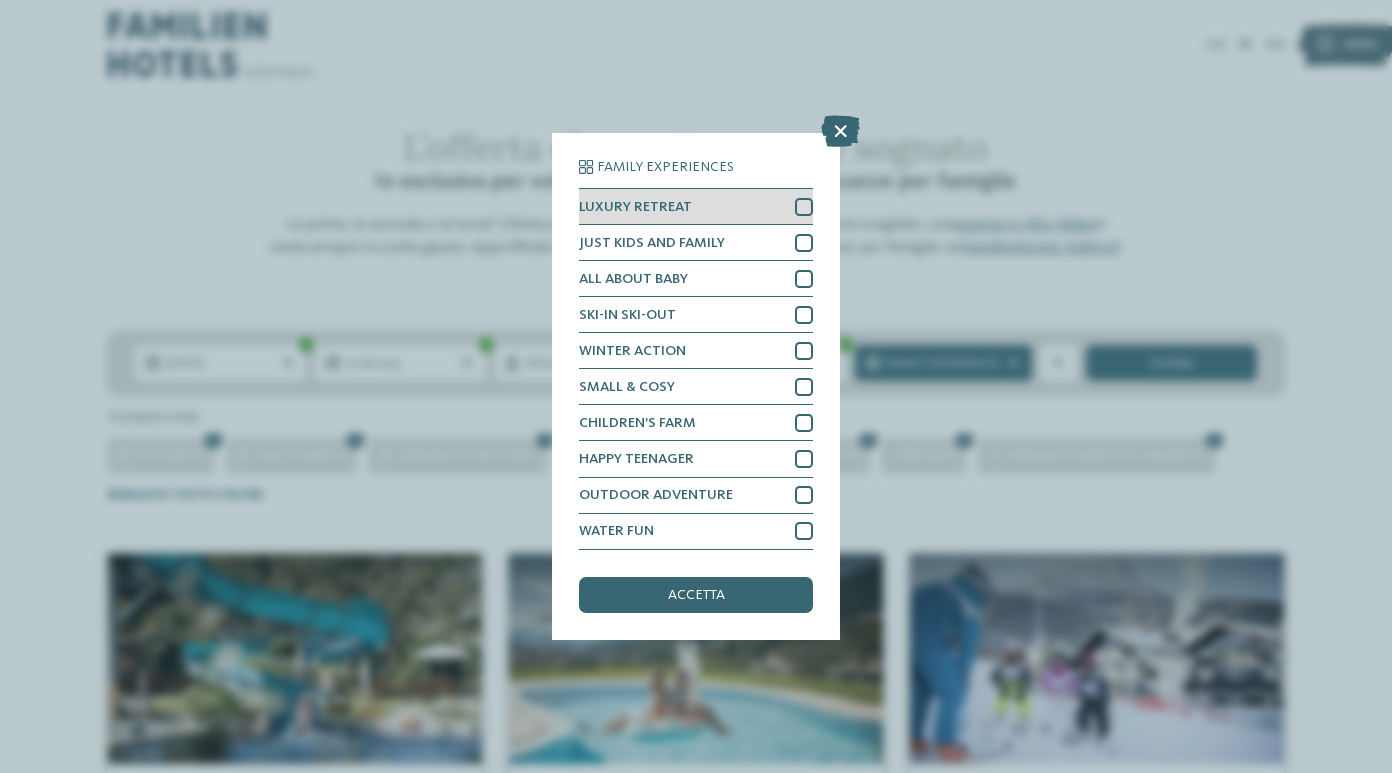 click at bounding box center [804, 207] 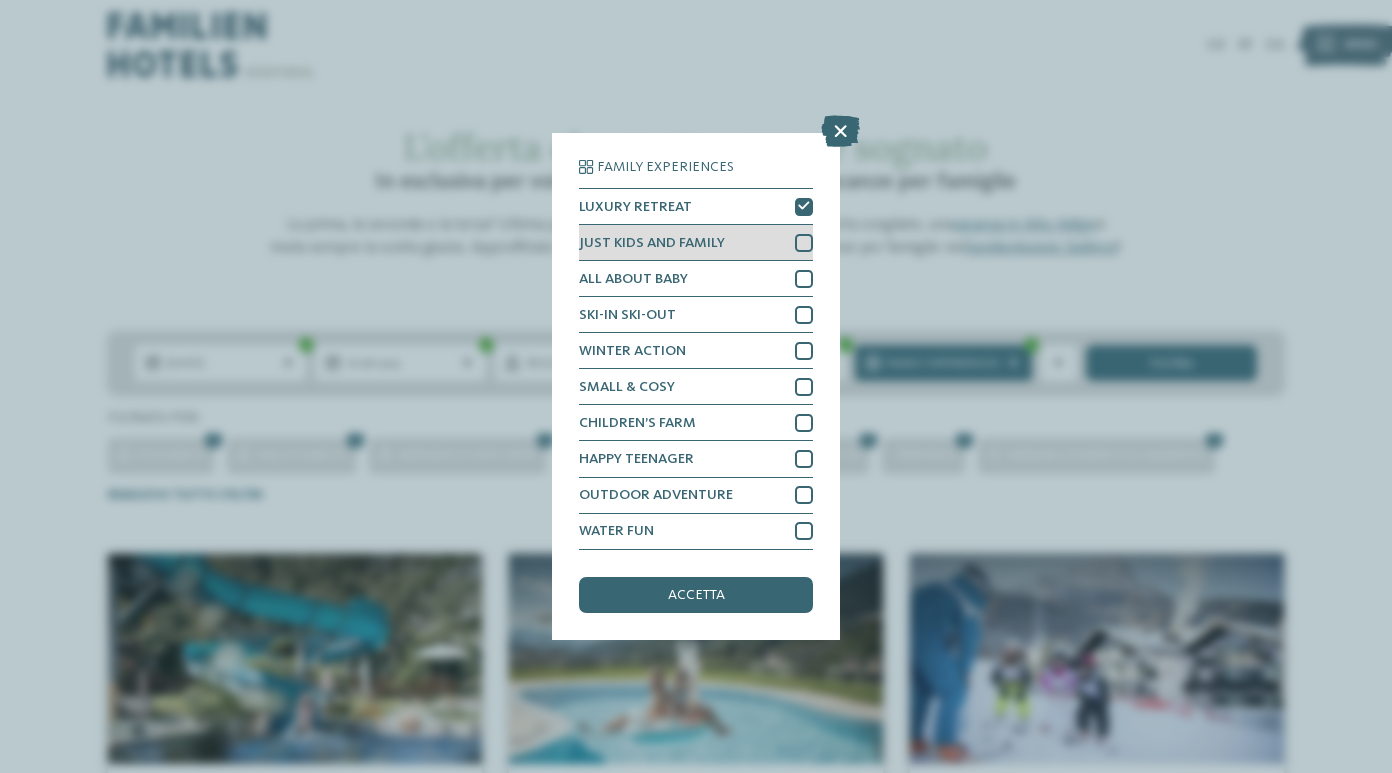 click at bounding box center [804, 243] 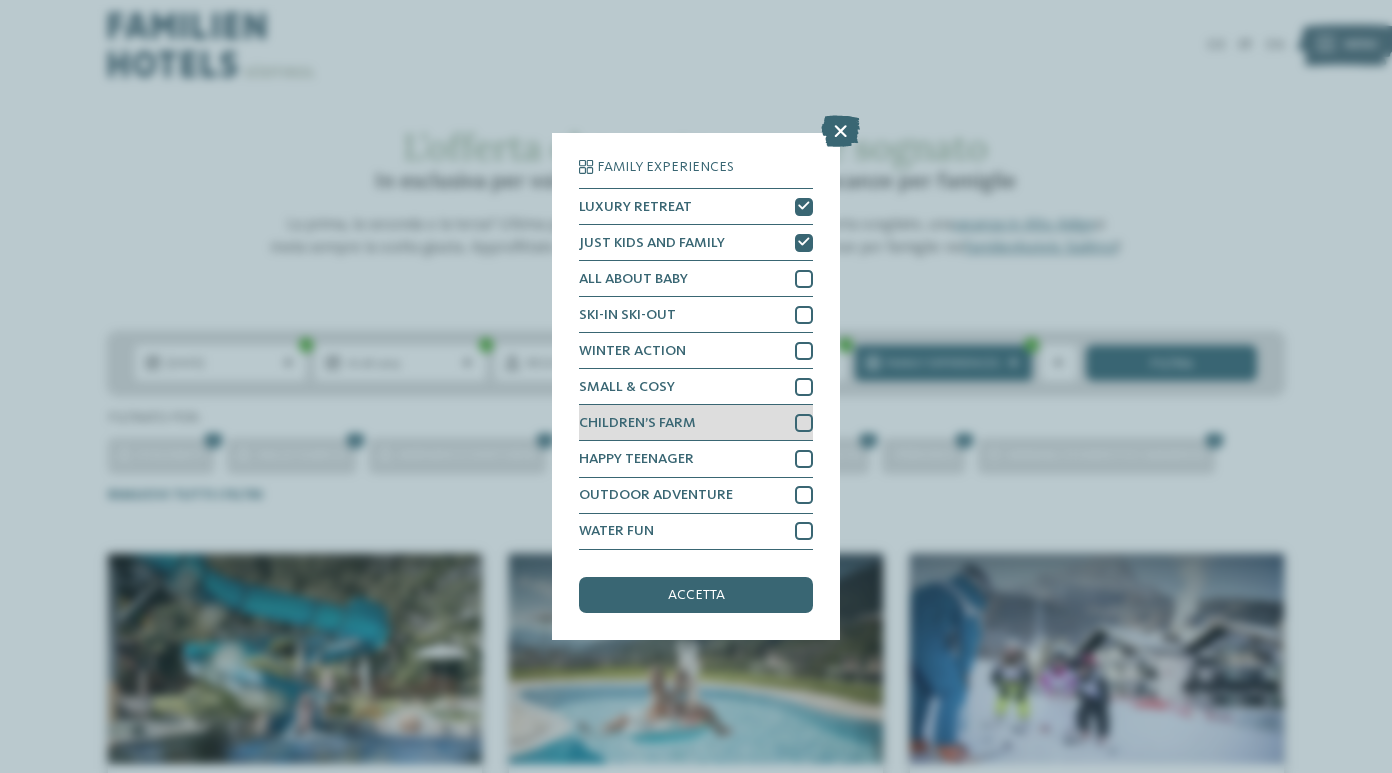 click at bounding box center (804, 423) 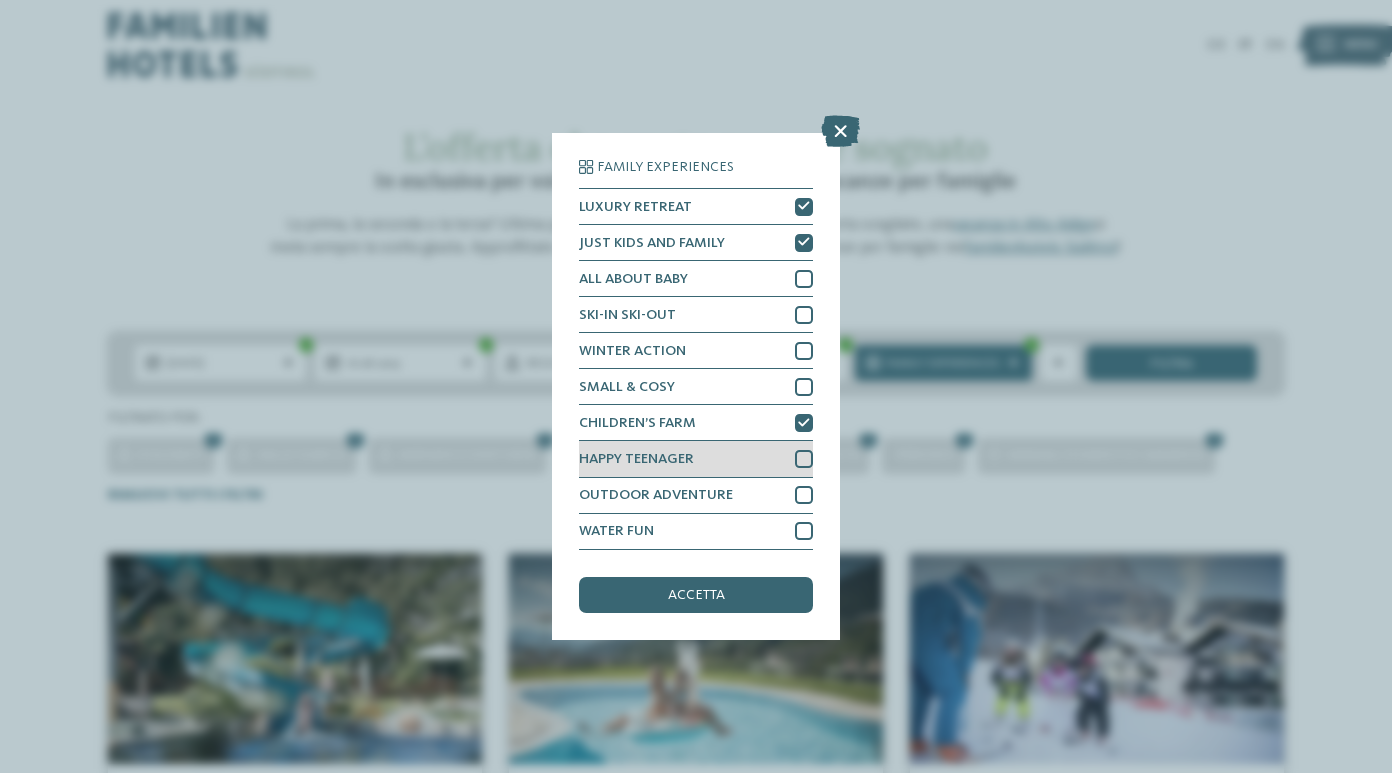 click at bounding box center [804, 459] 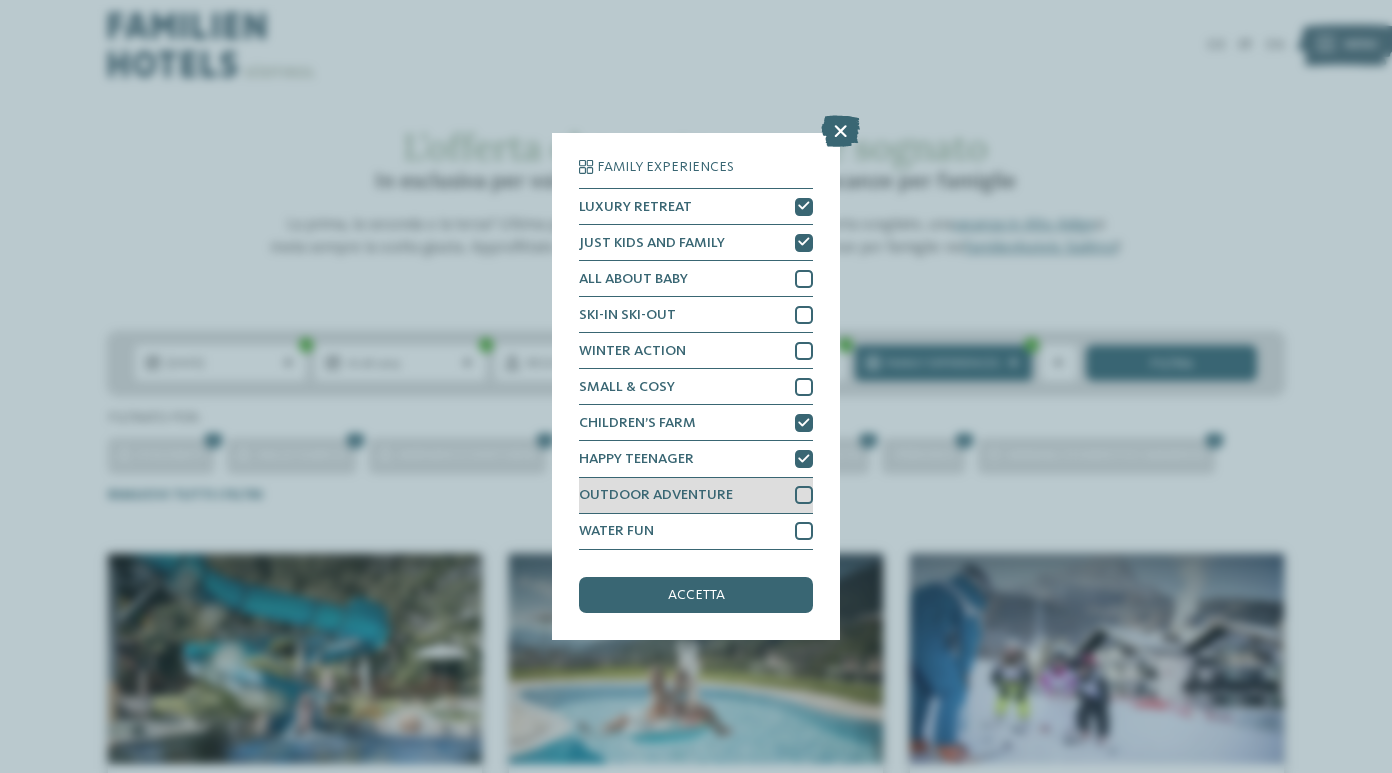 click at bounding box center [804, 495] 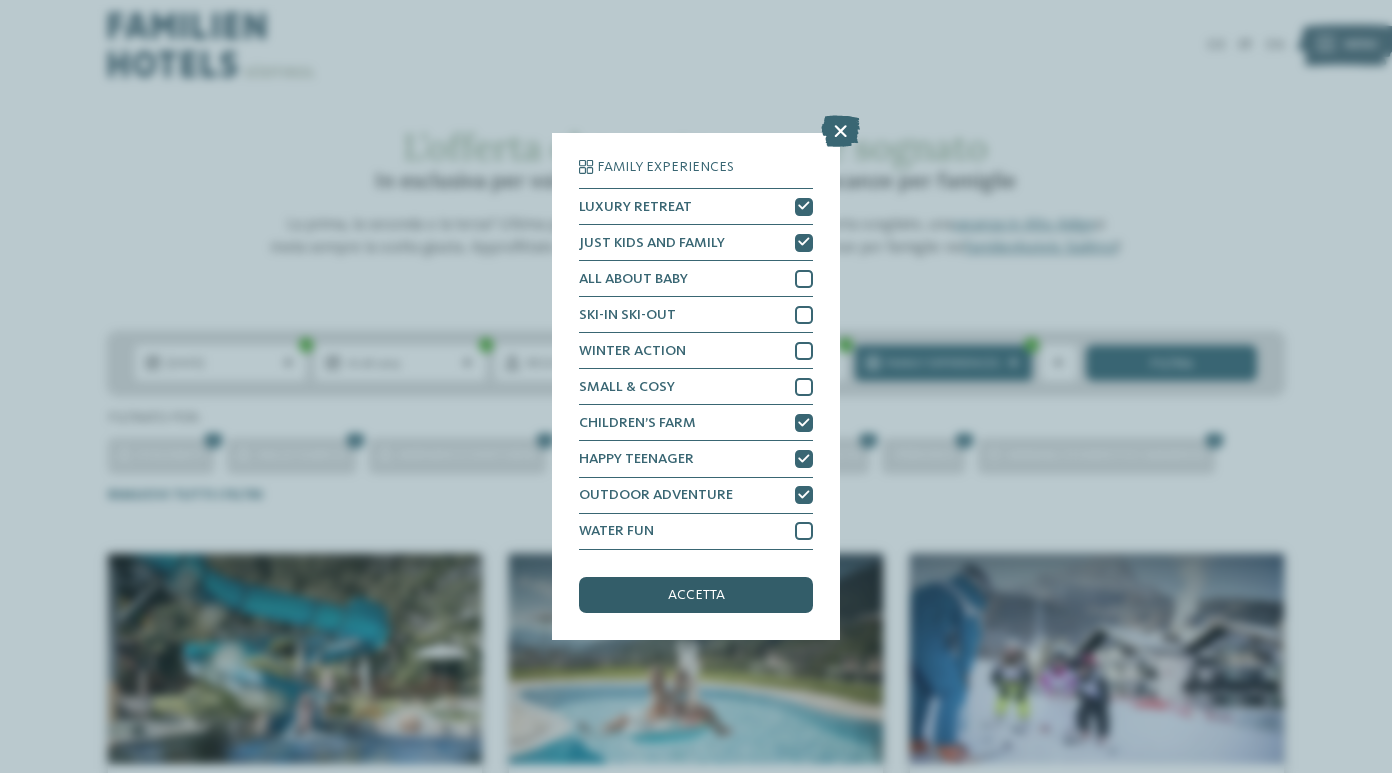click on "accetta" at bounding box center [696, 595] 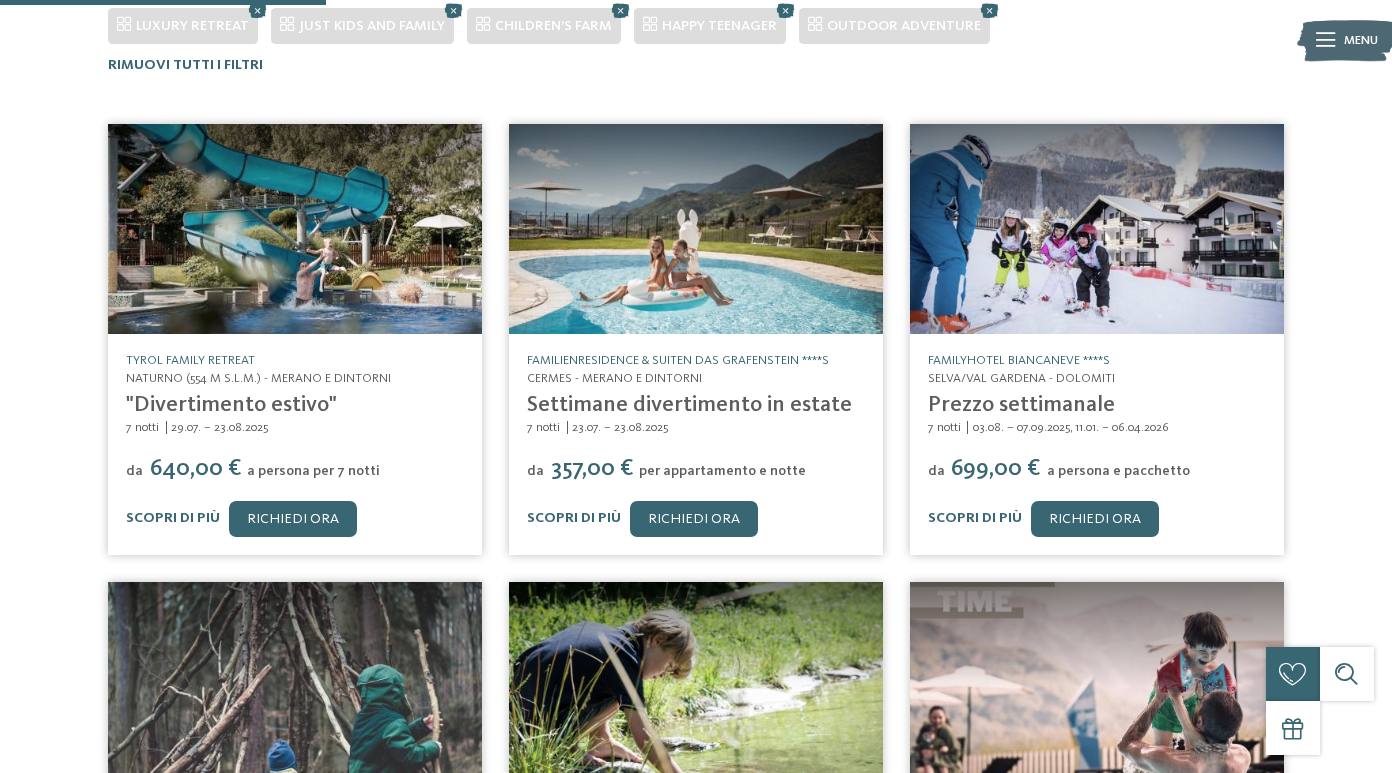 scroll, scrollTop: 475, scrollLeft: 0, axis: vertical 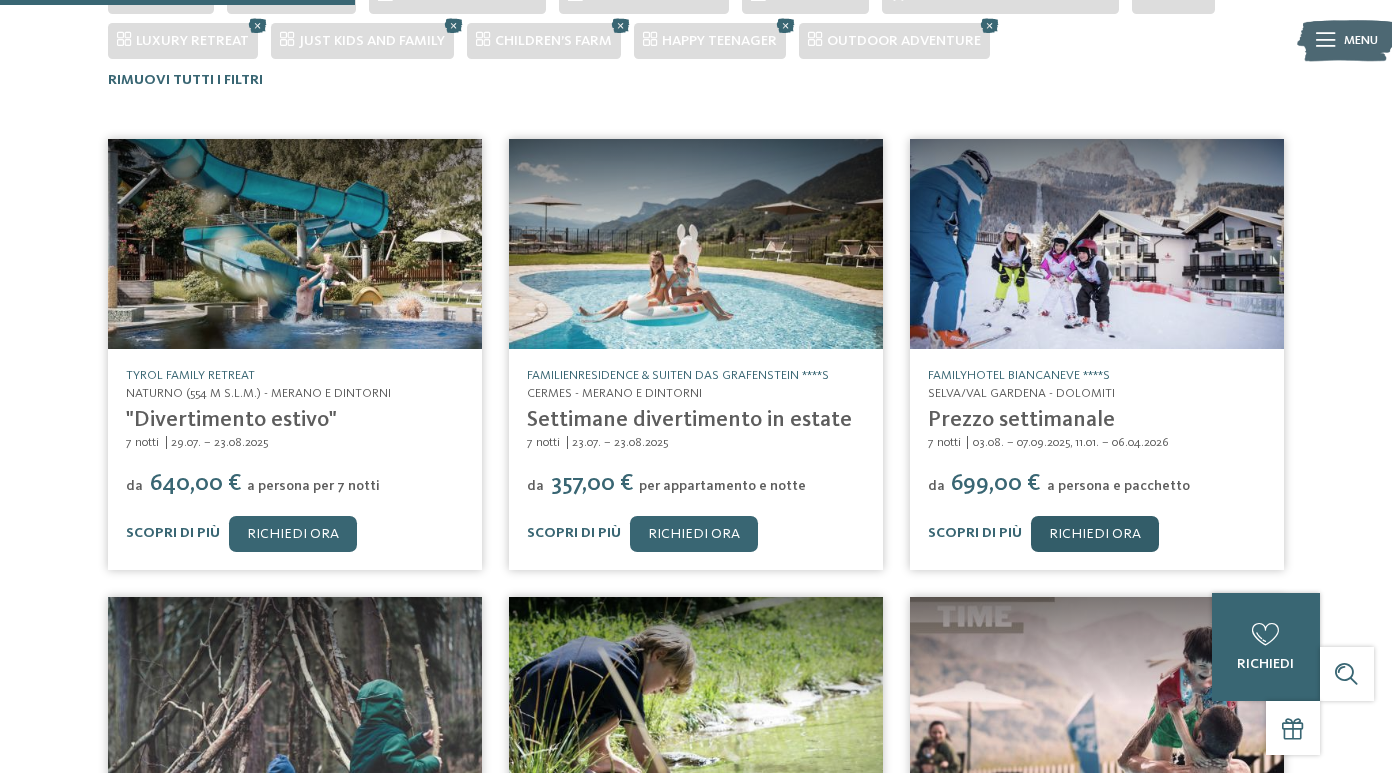 click on "Richiedi ora" at bounding box center [1095, 534] 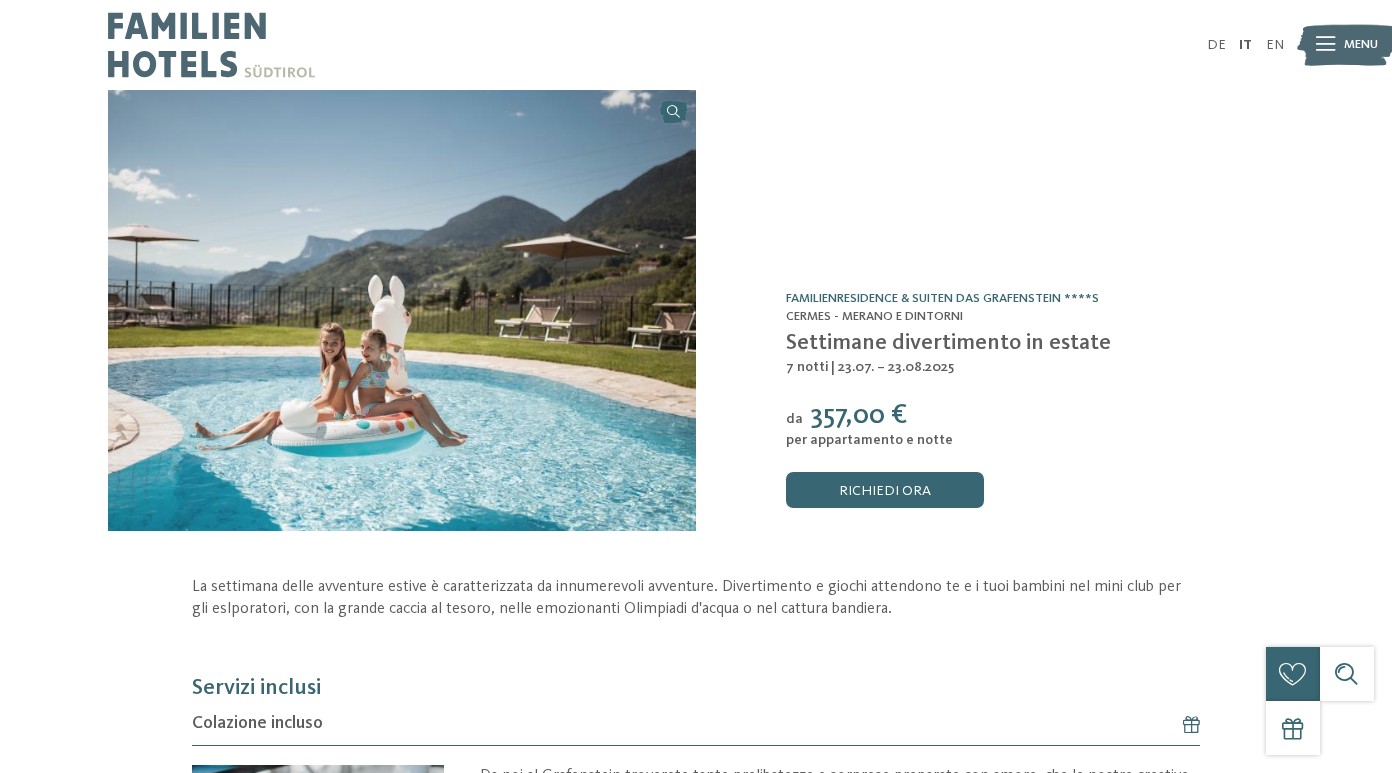 scroll, scrollTop: 0, scrollLeft: 0, axis: both 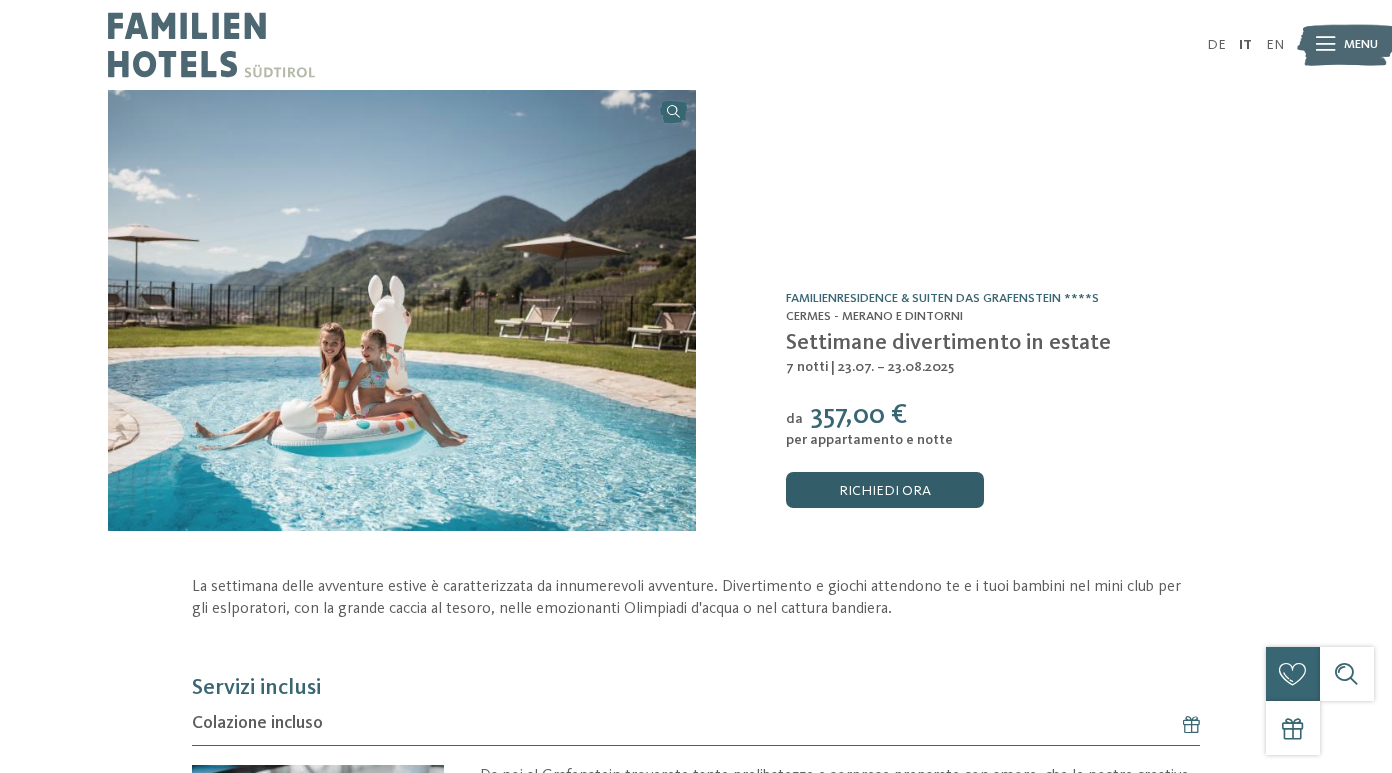click on "Richiedi ora" at bounding box center (885, 490) 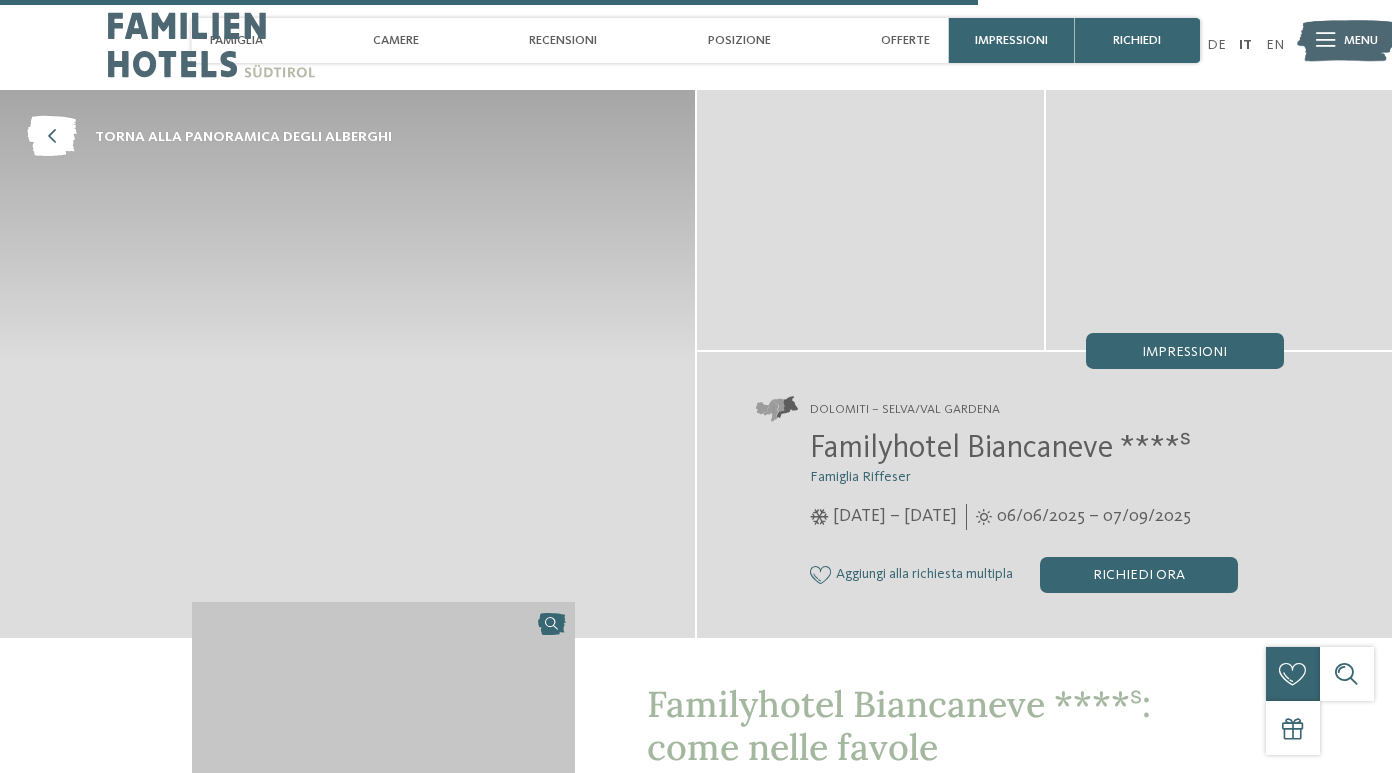 scroll, scrollTop: 3202, scrollLeft: 0, axis: vertical 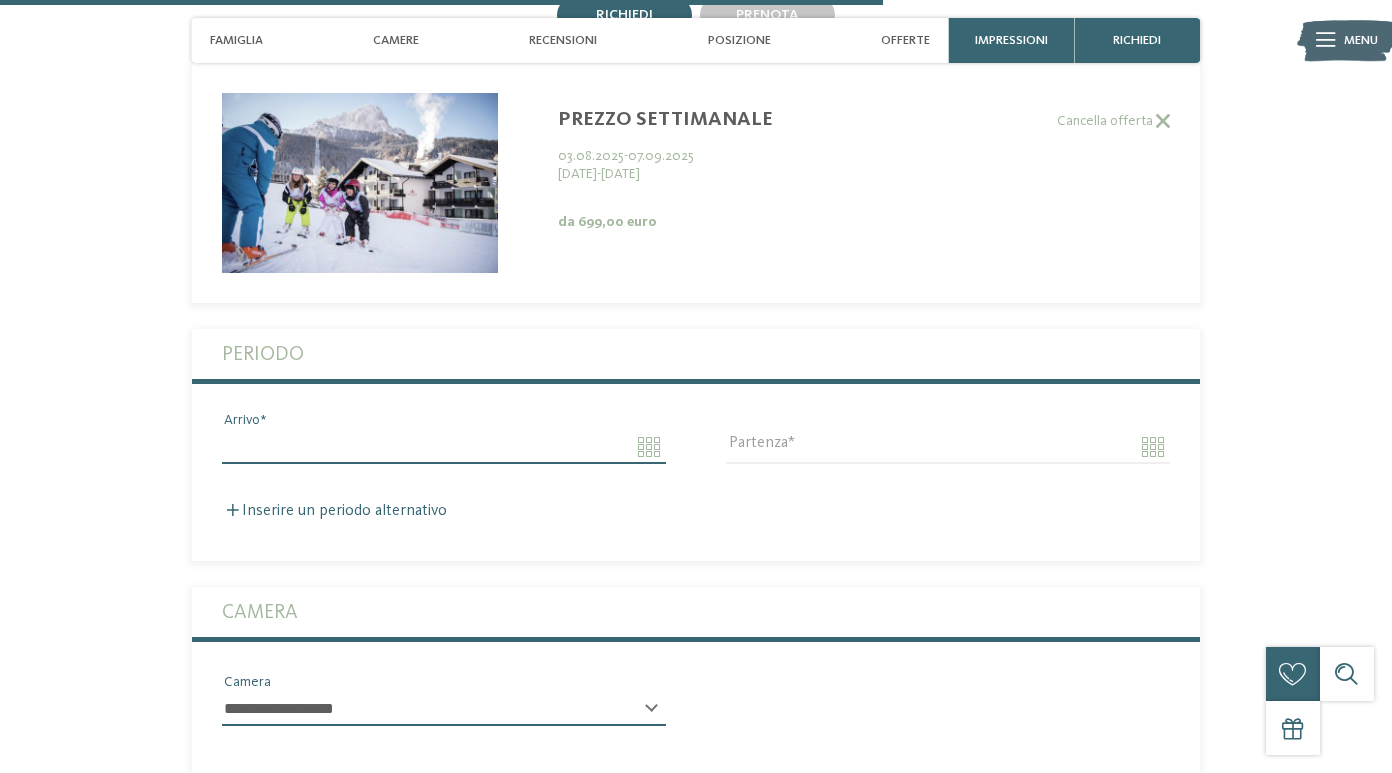click on "Arrivo" at bounding box center (444, 447) 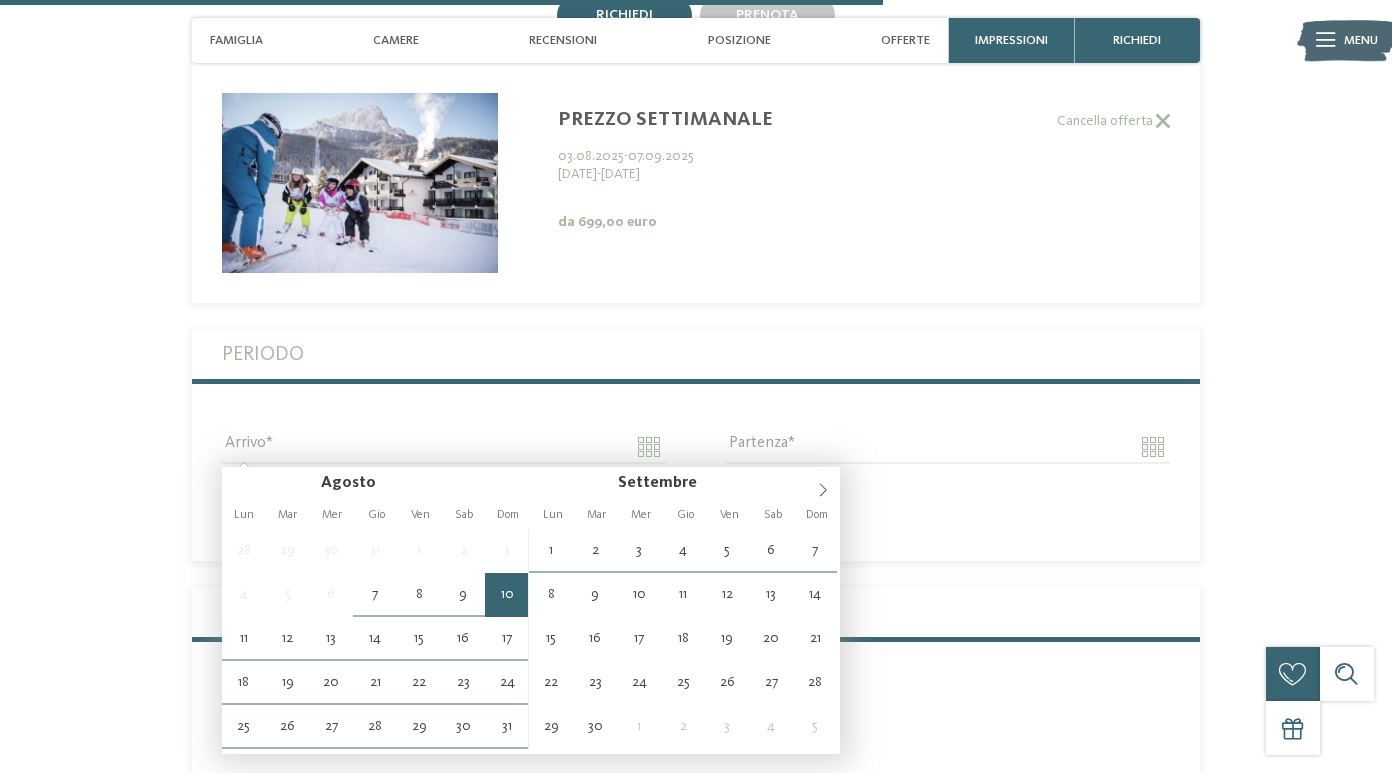 type on "**********" 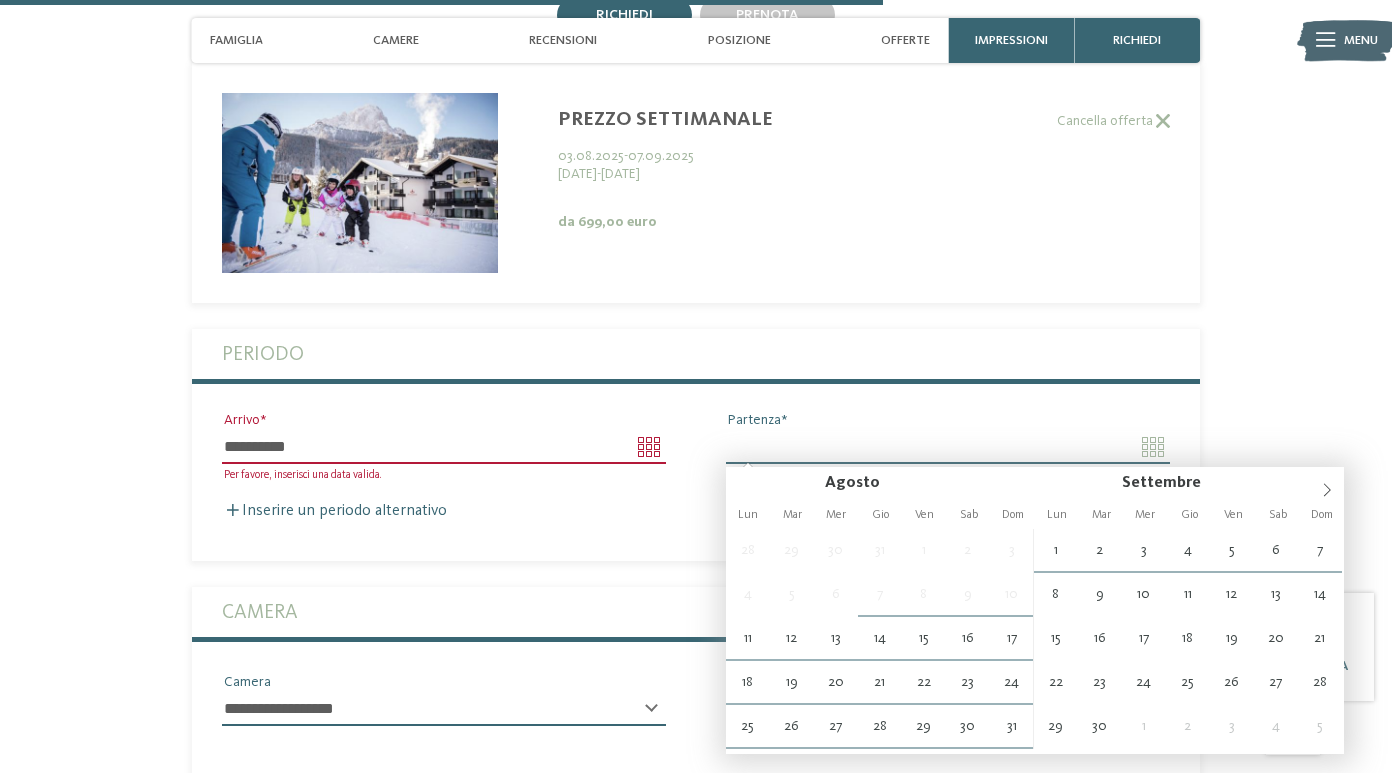 type on "**********" 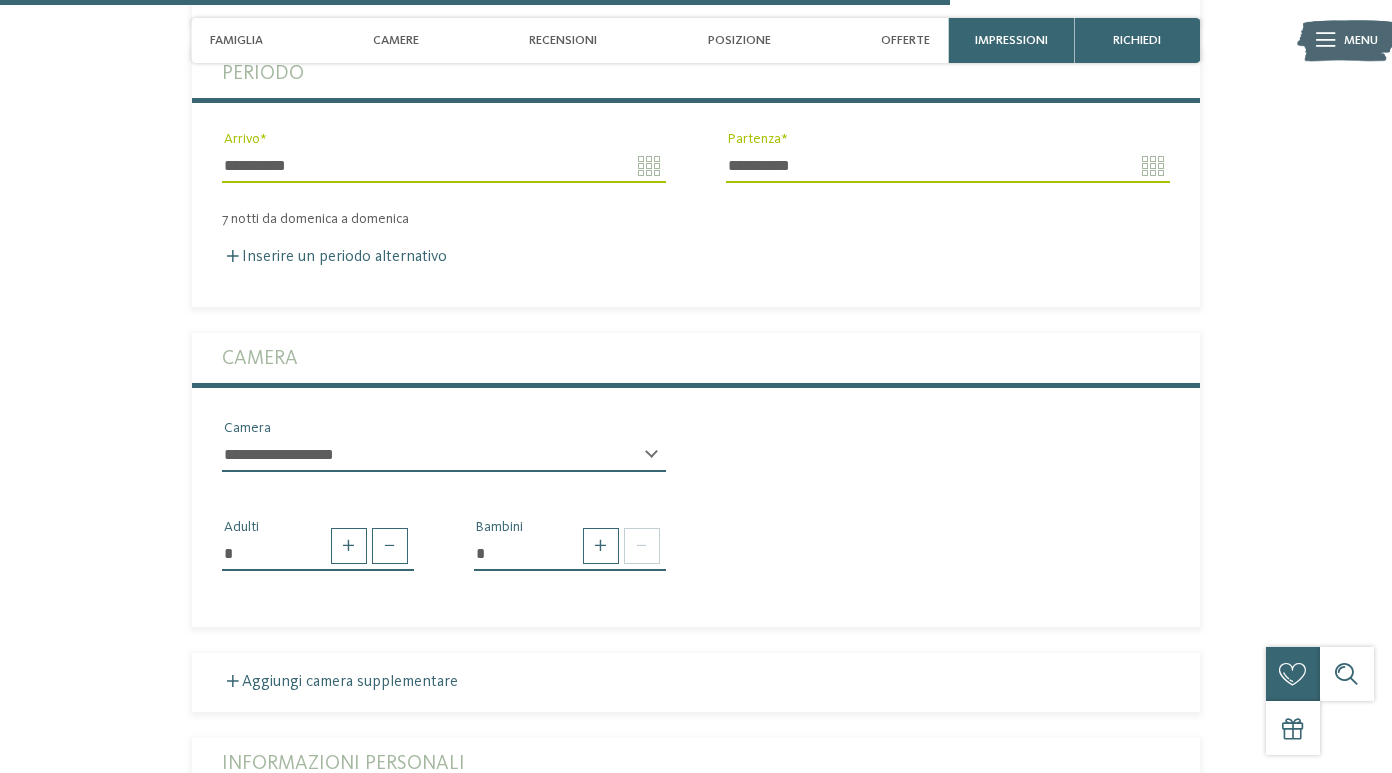 scroll, scrollTop: 3605, scrollLeft: 0, axis: vertical 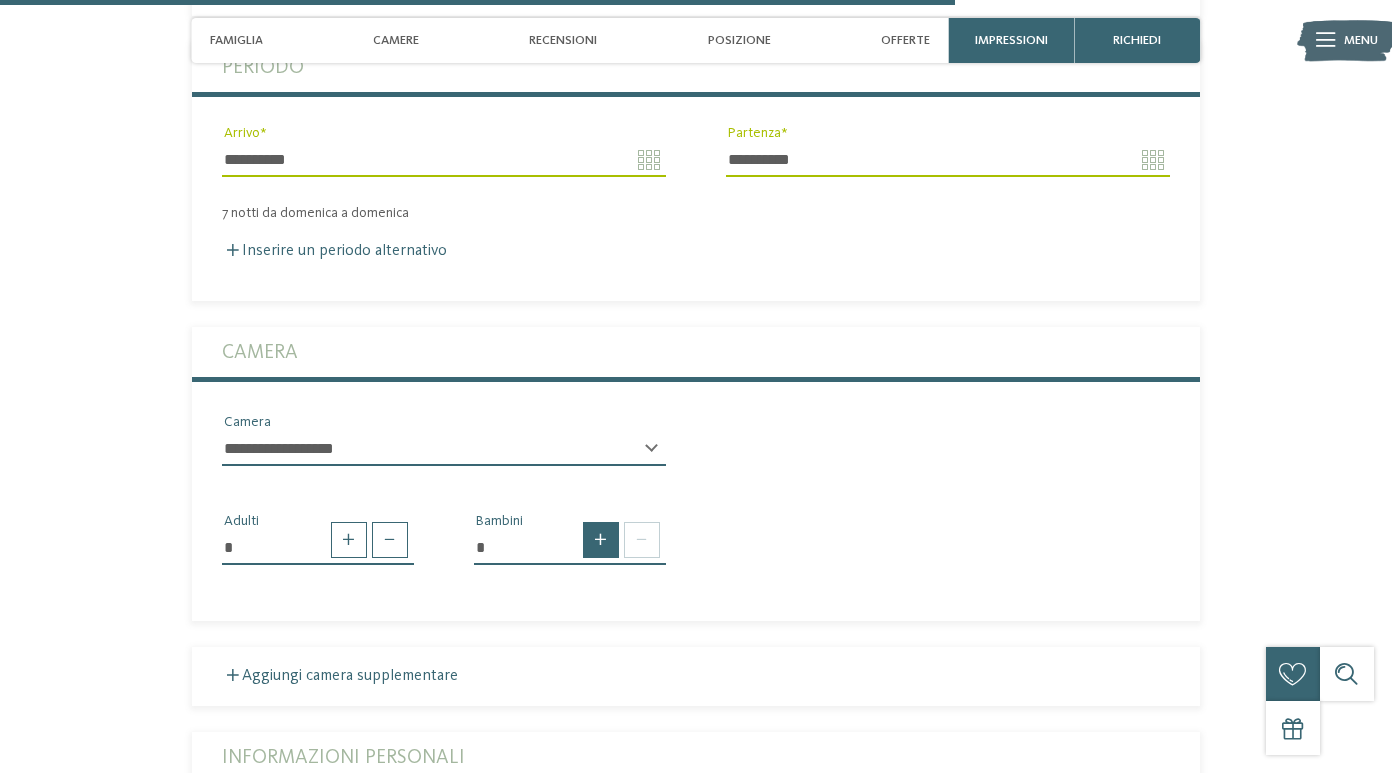 click at bounding box center [601, 540] 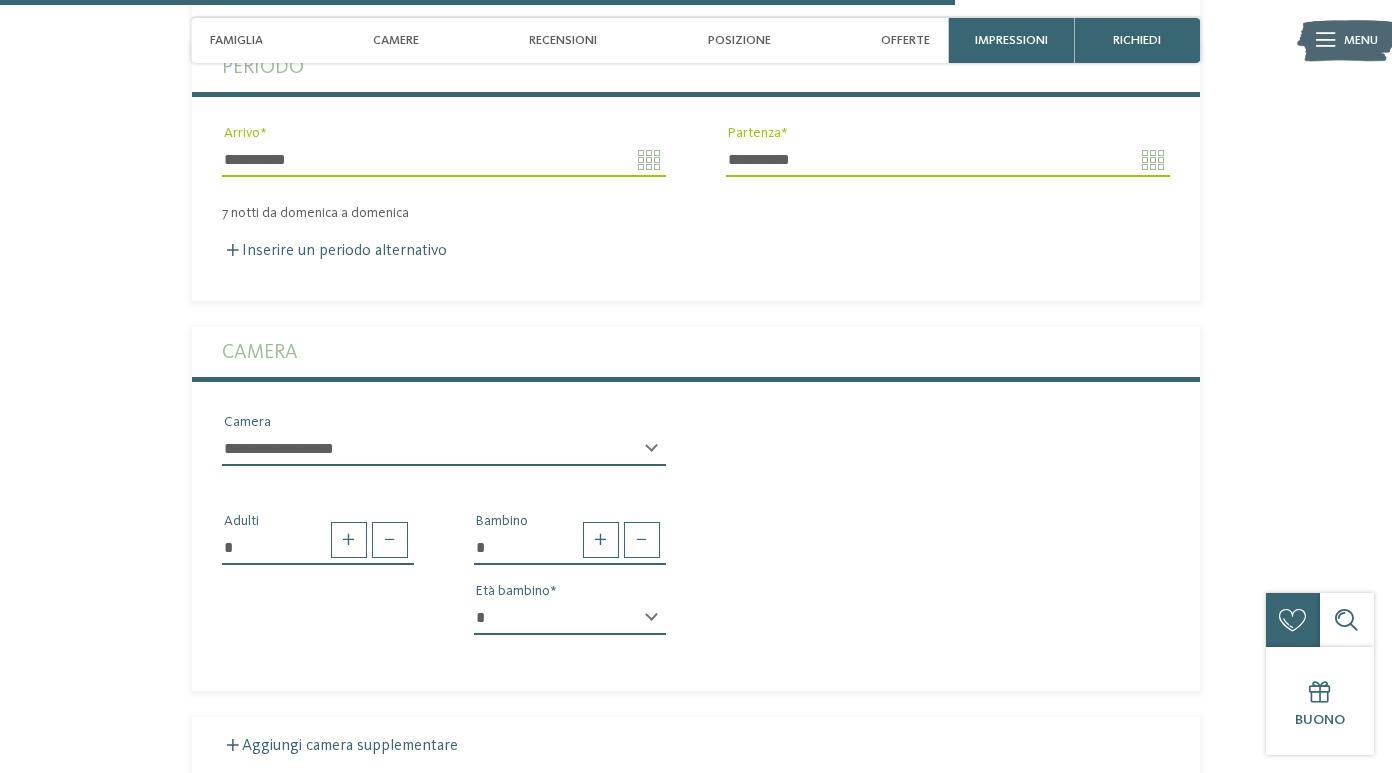 click on "* * * * * * * * * * * ** ** ** ** ** ** ** **" at bounding box center (570, 618) 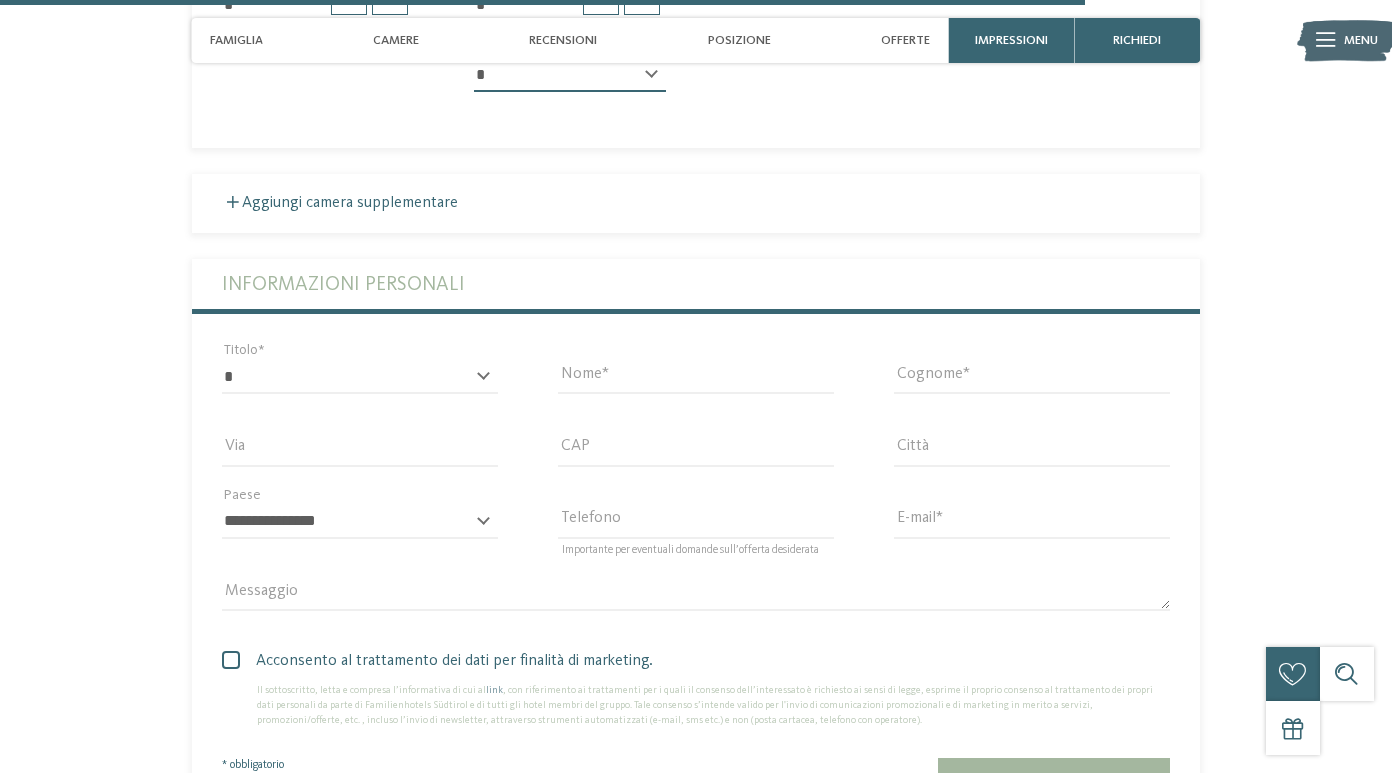 scroll, scrollTop: 4150, scrollLeft: 0, axis: vertical 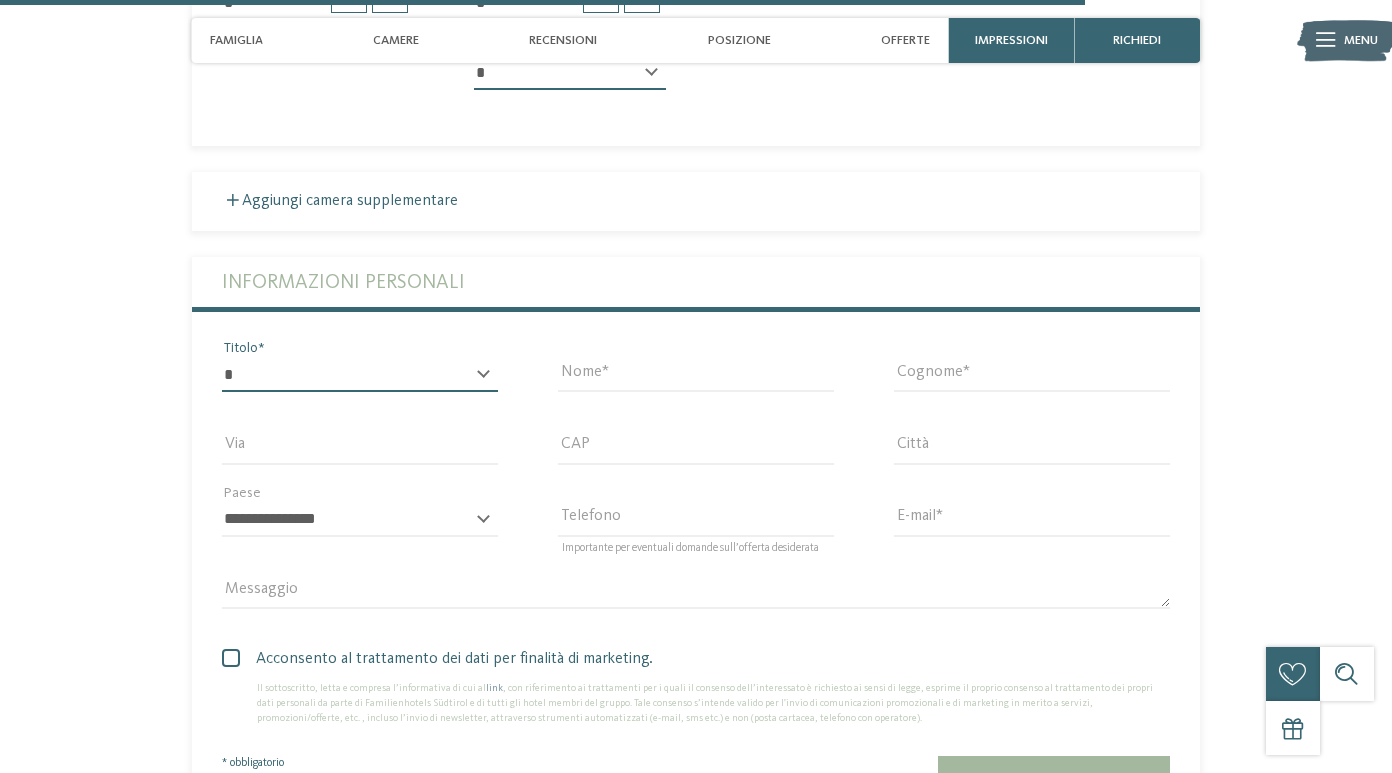 click on "* ****** ******* ******** ******" at bounding box center (360, 375) 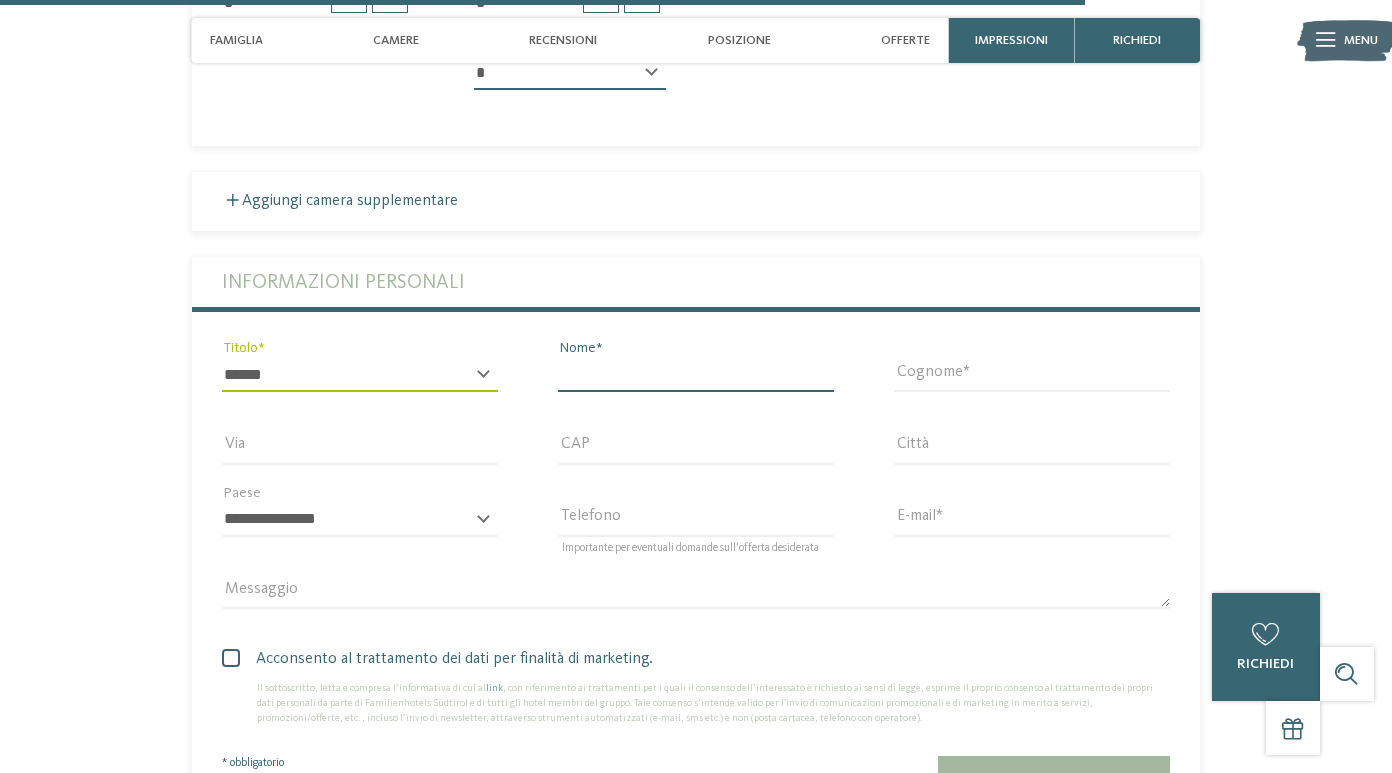 click on "Nome" at bounding box center [696, 375] 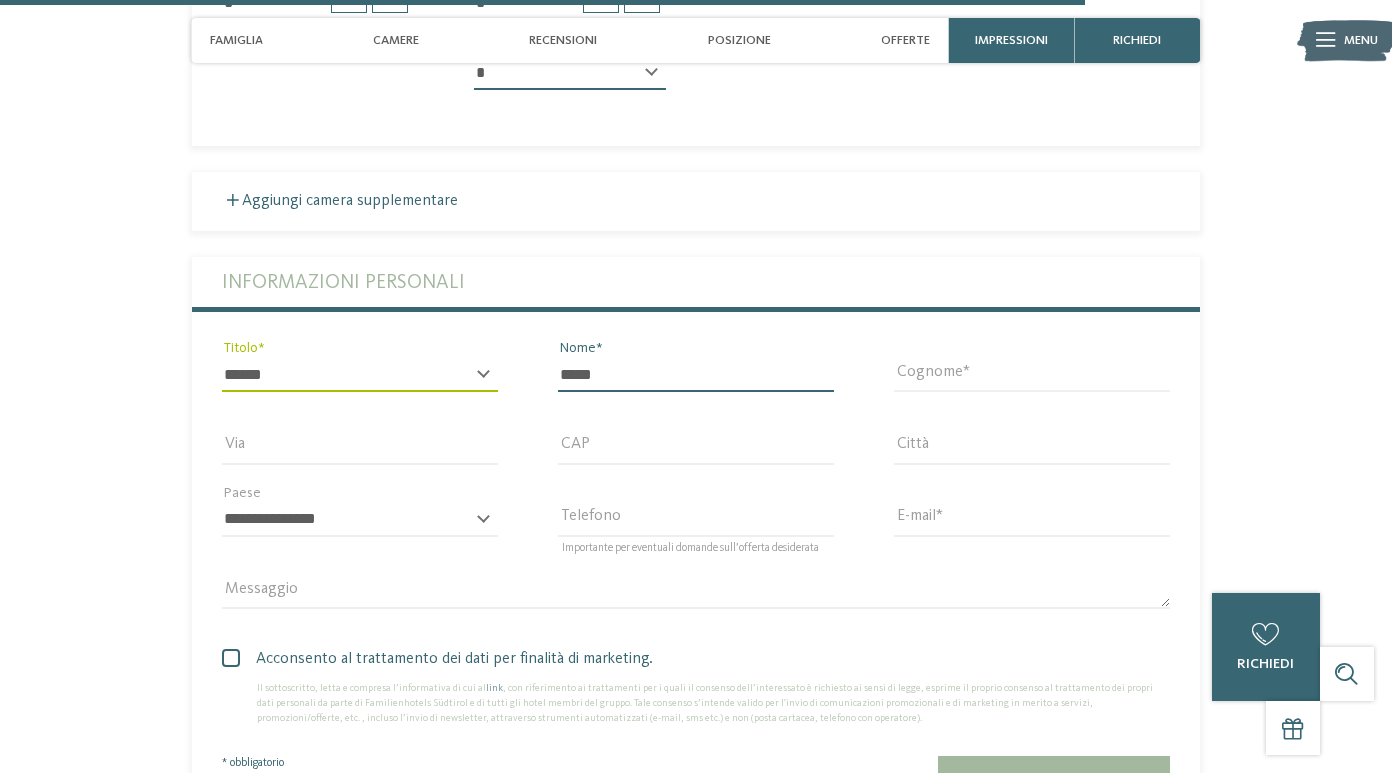 type on "**********" 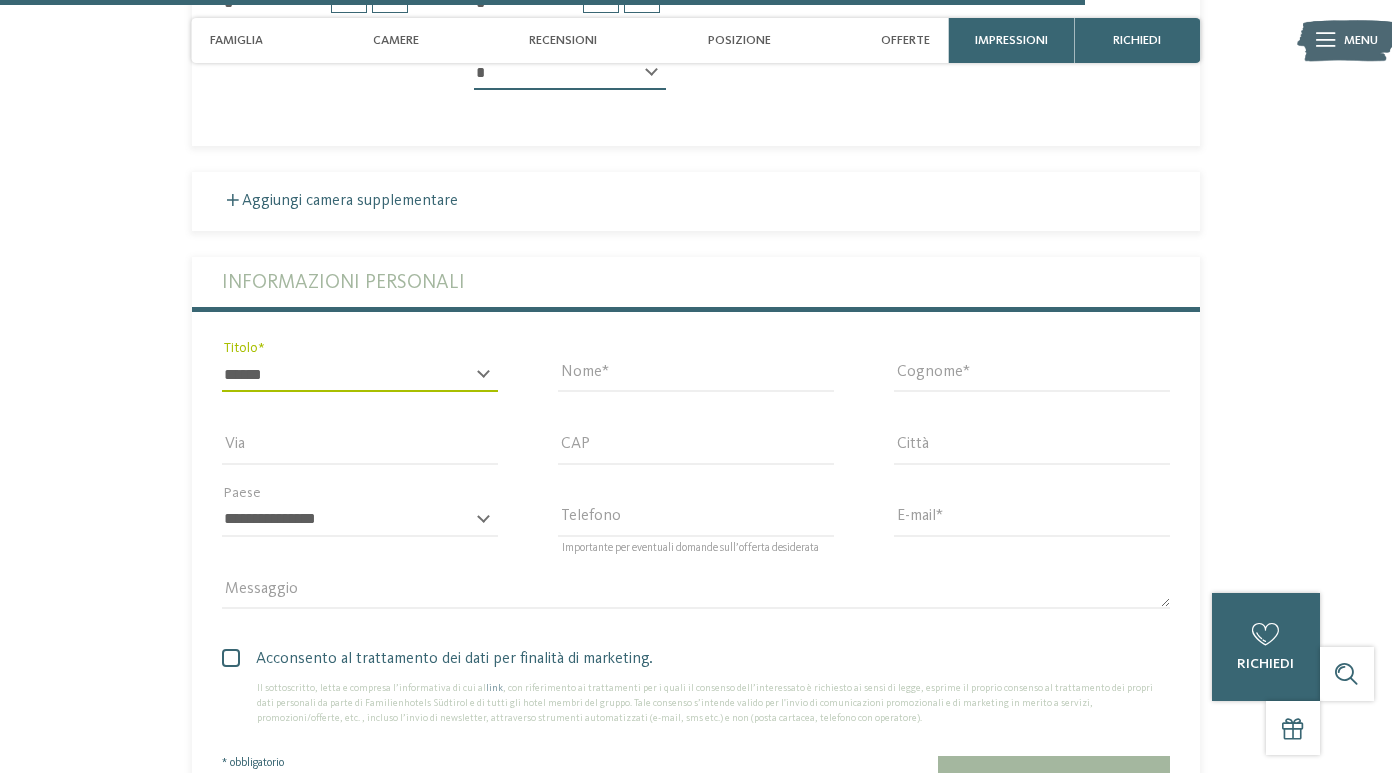 type on "**********" 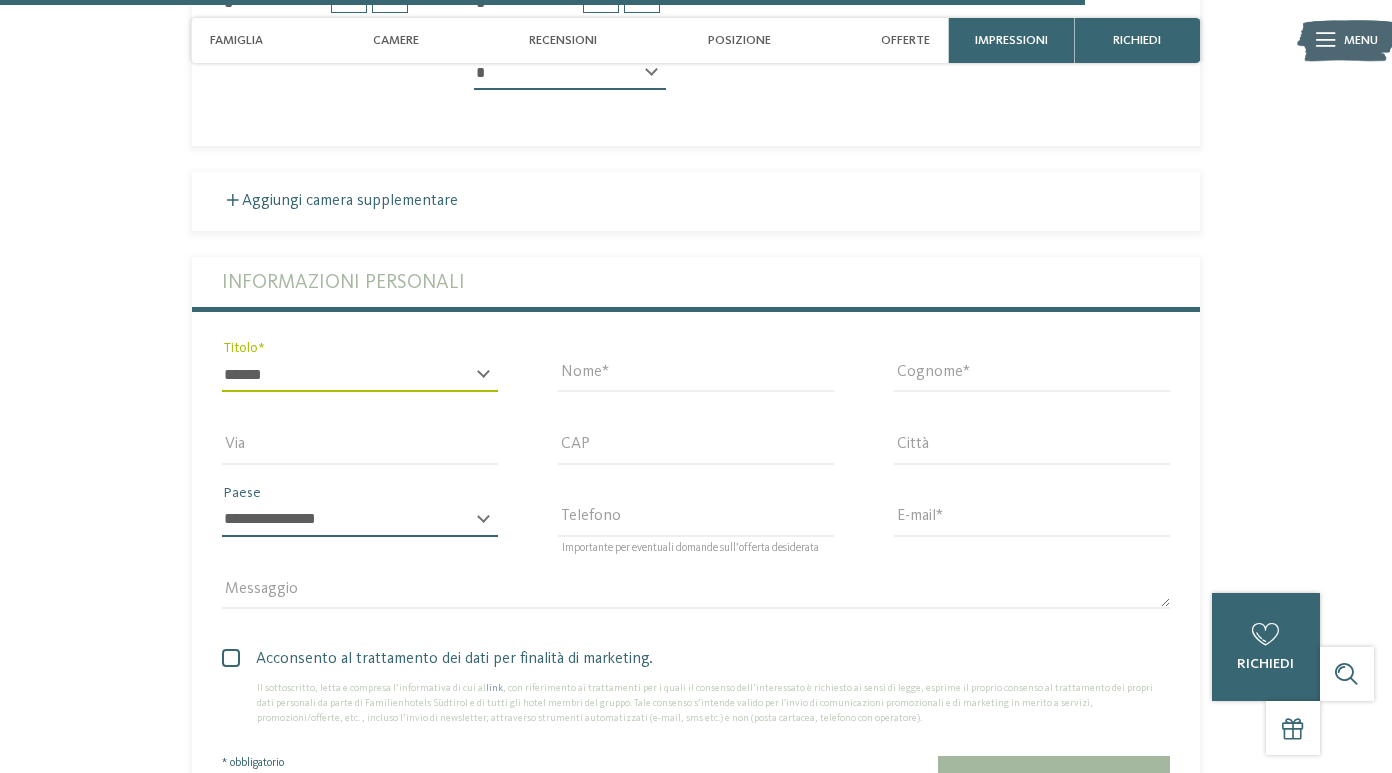 select on "**" 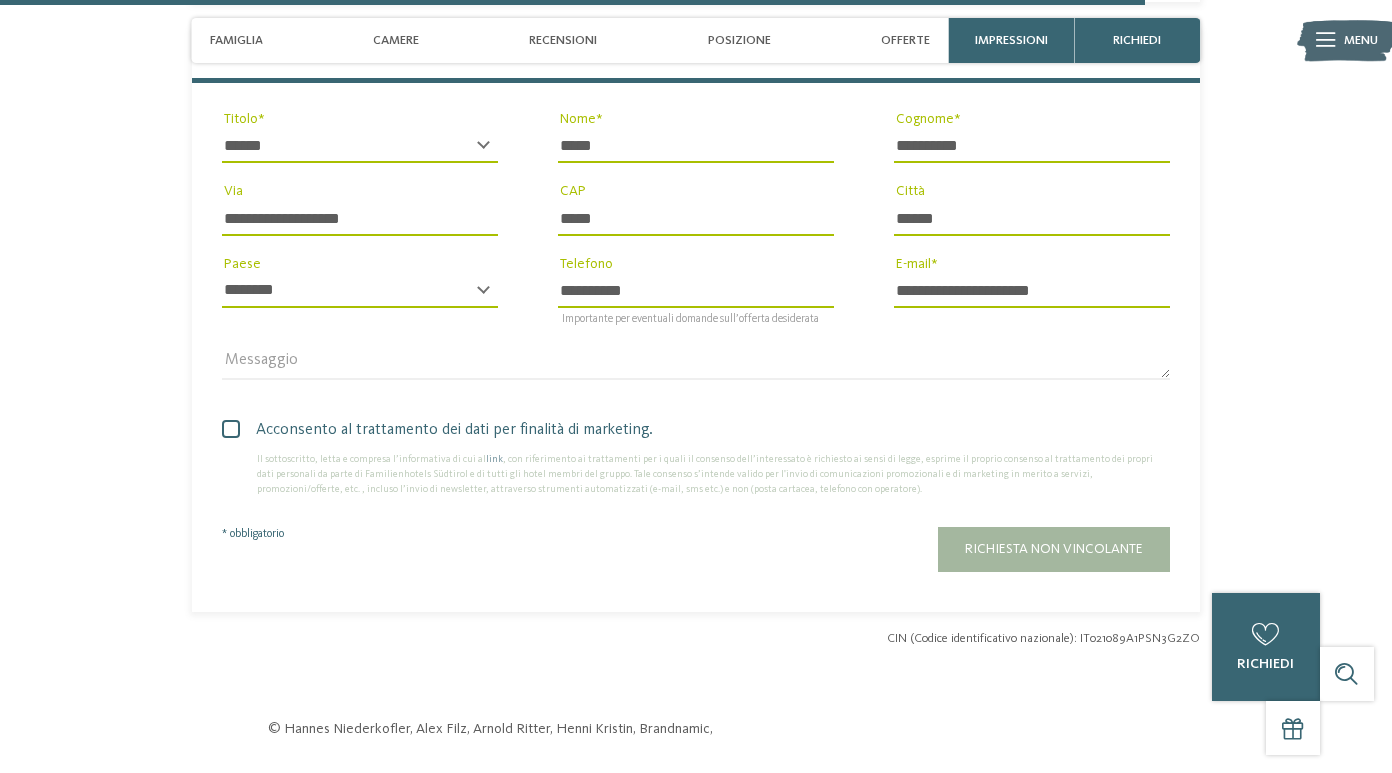 scroll, scrollTop: 4394, scrollLeft: 0, axis: vertical 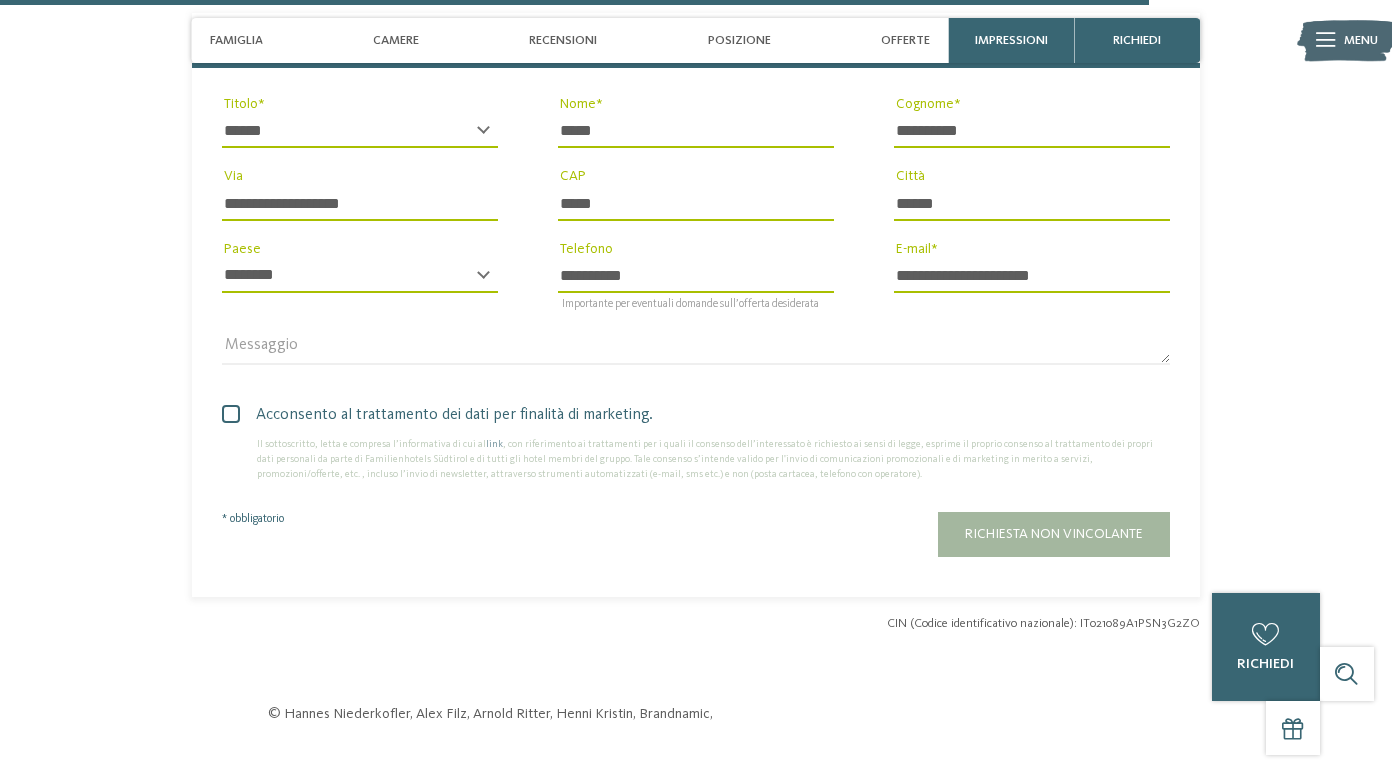 click at bounding box center [231, 414] 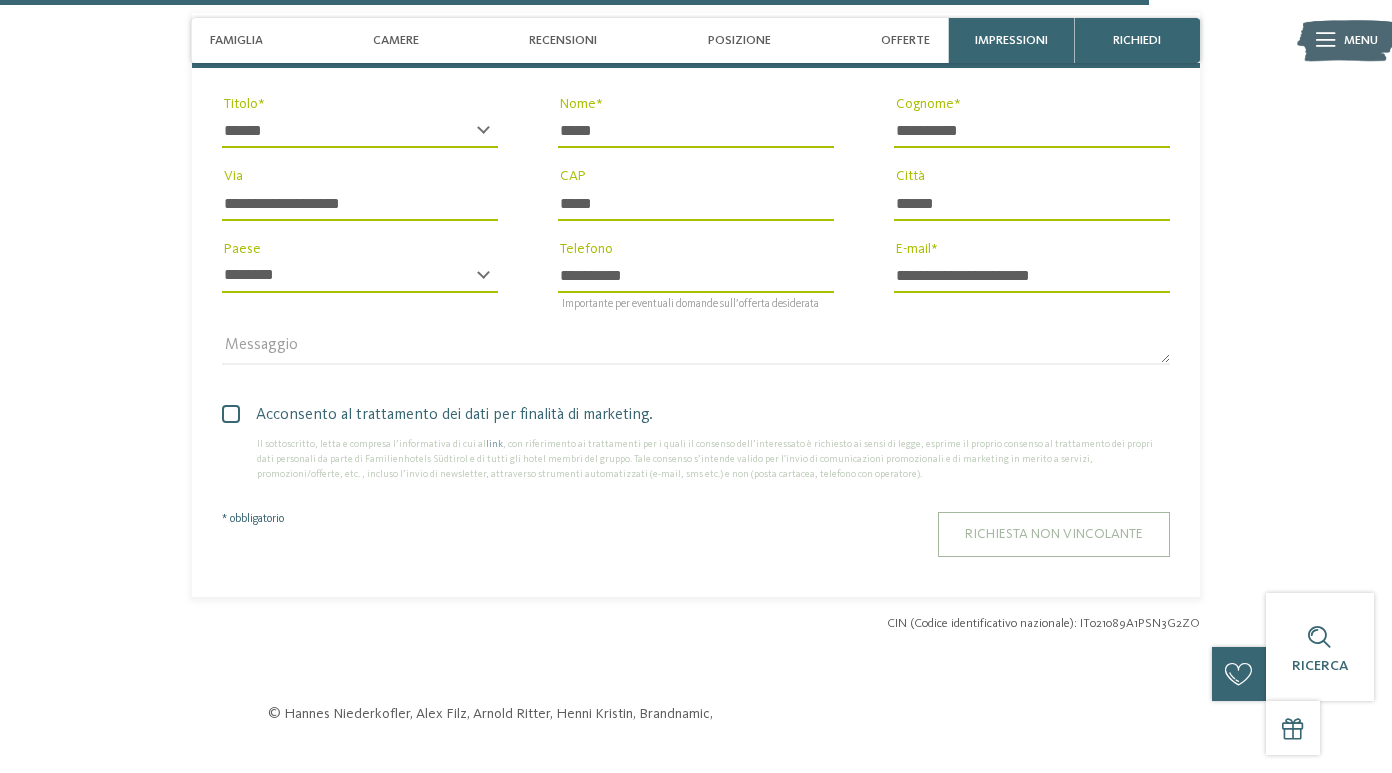 click on "Richiesta non vincolante" at bounding box center (1054, 534) 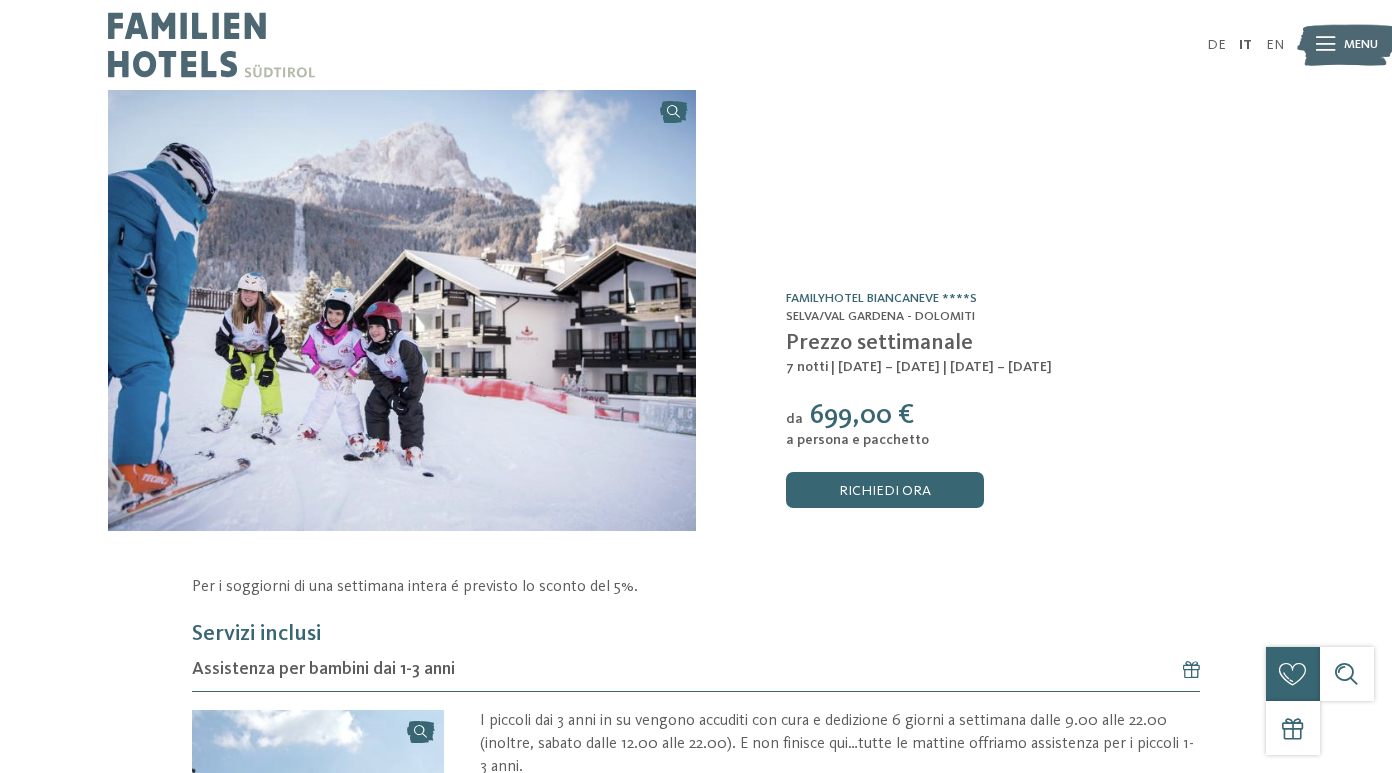 scroll, scrollTop: 0, scrollLeft: 0, axis: both 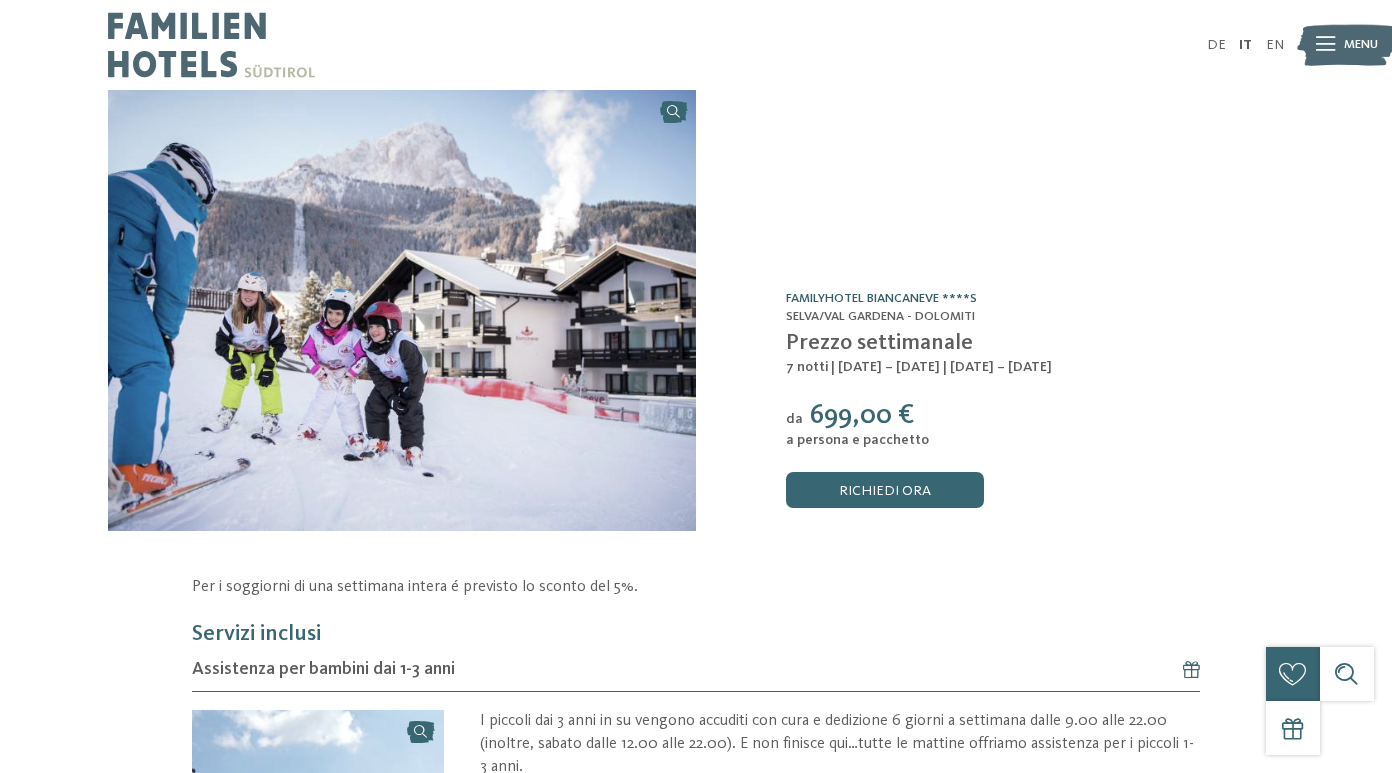 click on "Familyhotel Biancaneve ****S" at bounding box center (881, 298) 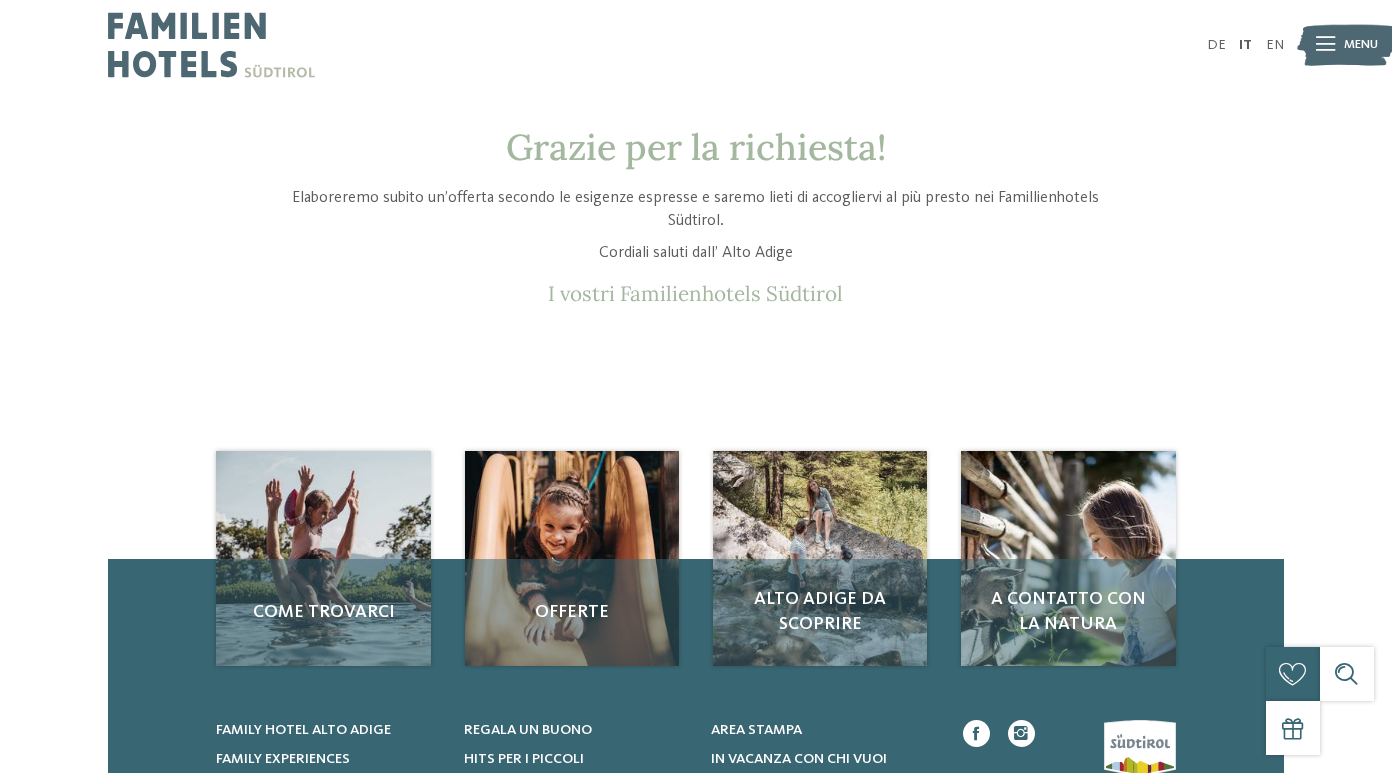 scroll, scrollTop: 0, scrollLeft: 0, axis: both 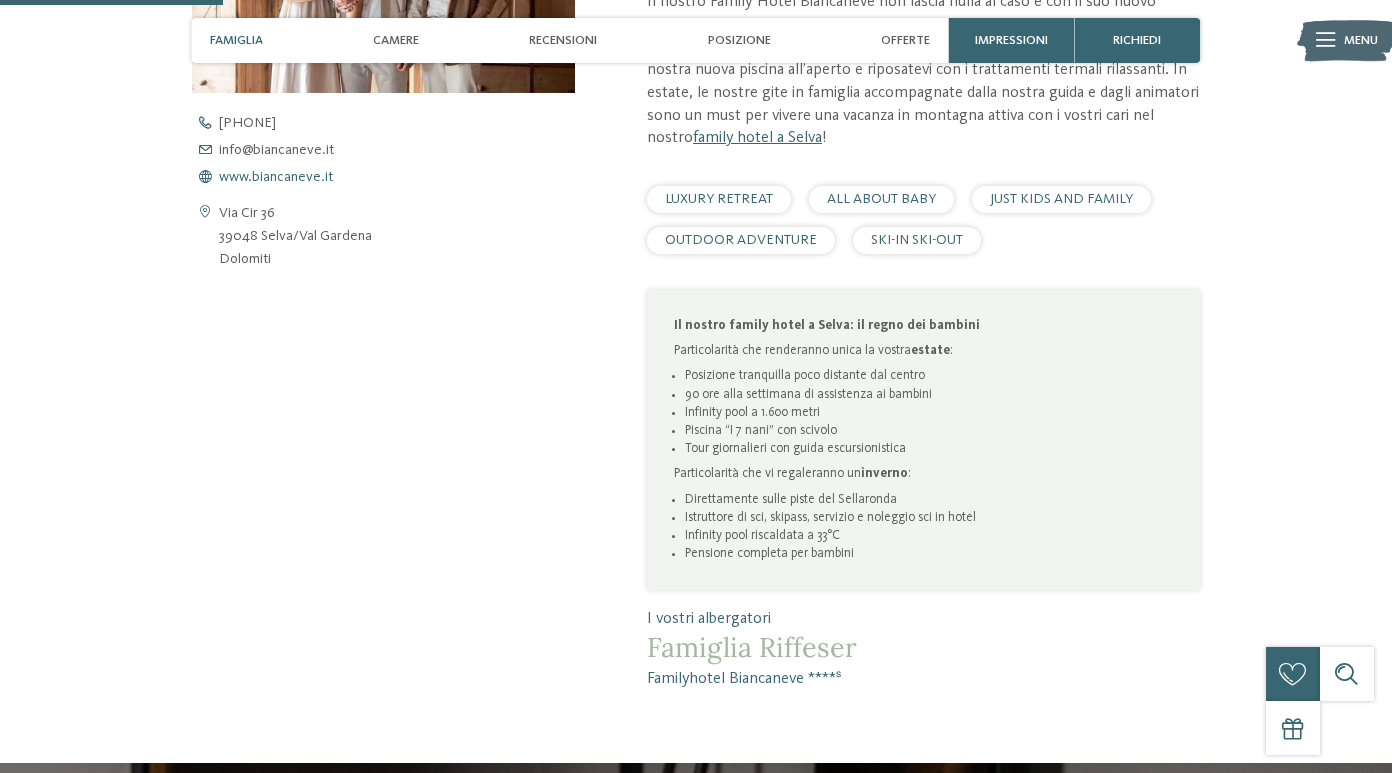 click on "www.biancaneve.it" at bounding box center [276, 177] 